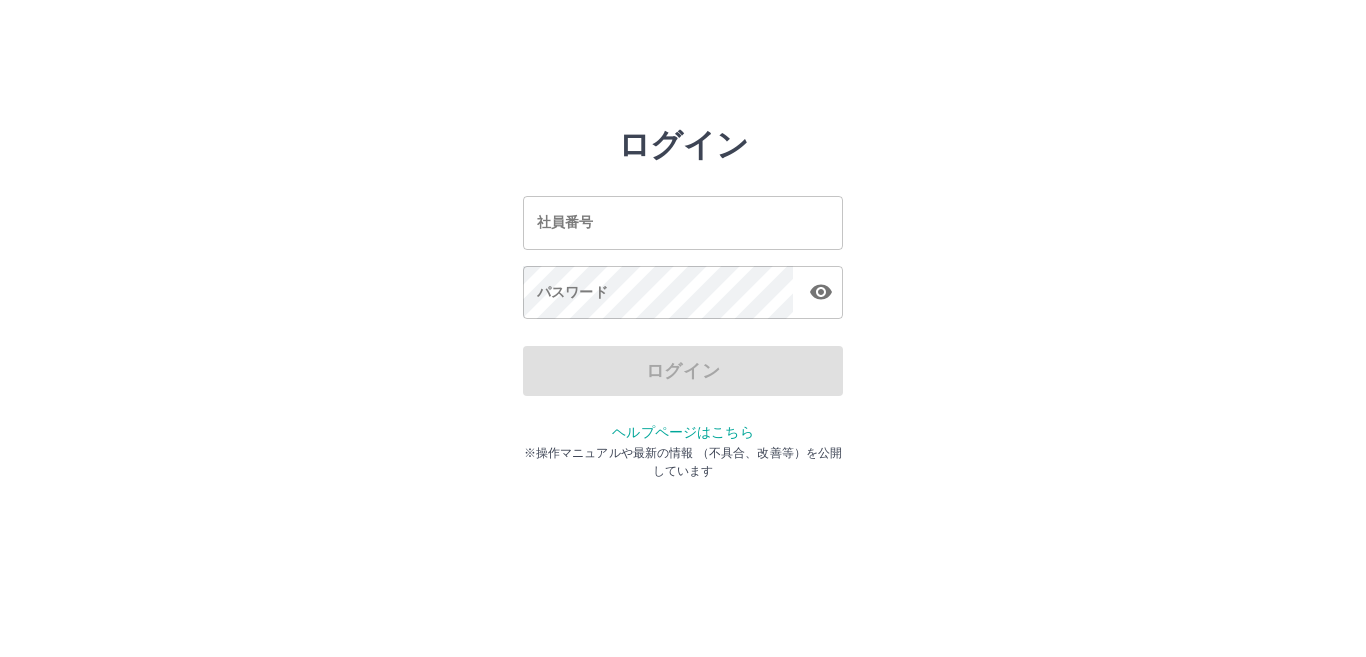 scroll, scrollTop: 0, scrollLeft: 0, axis: both 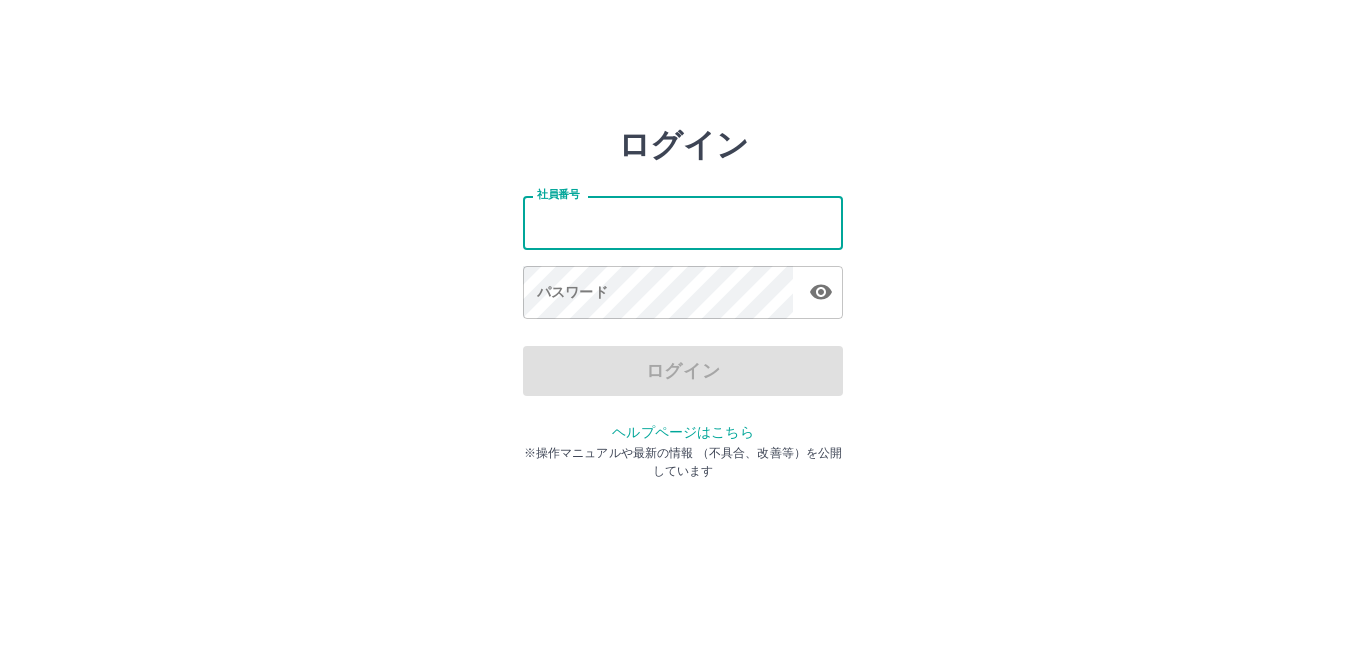 click on "社員番号" at bounding box center [683, 222] 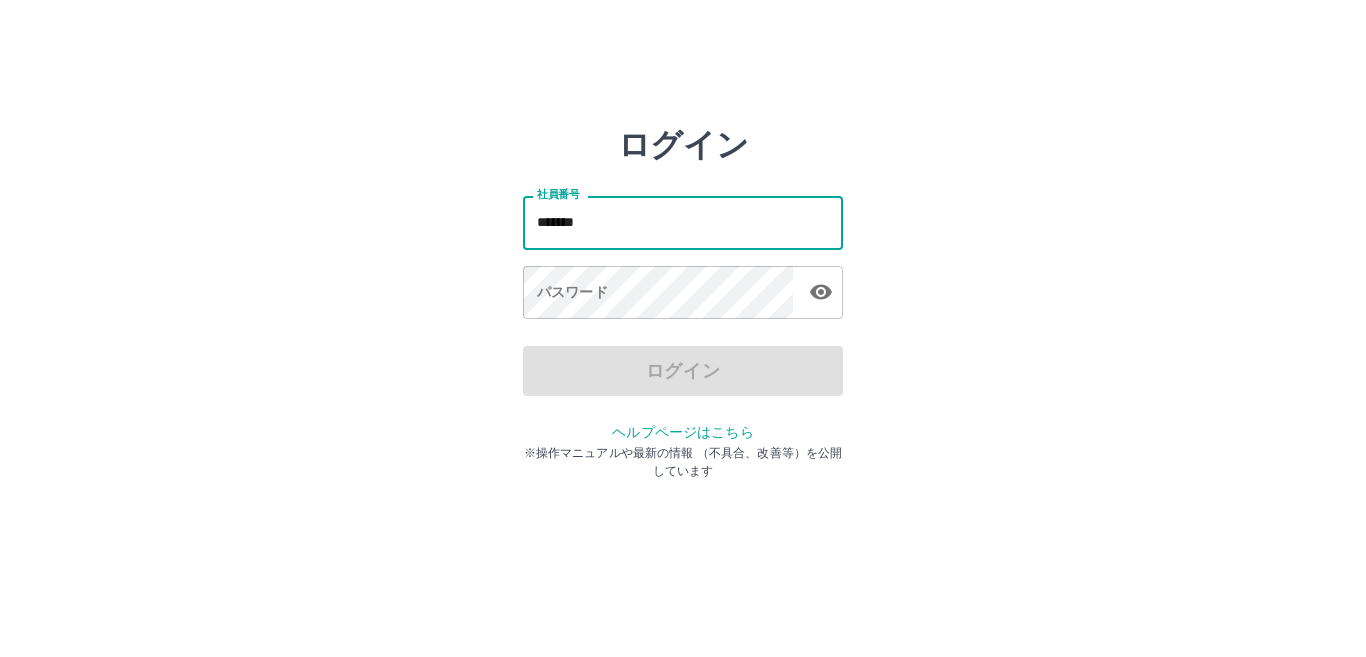 type on "*******" 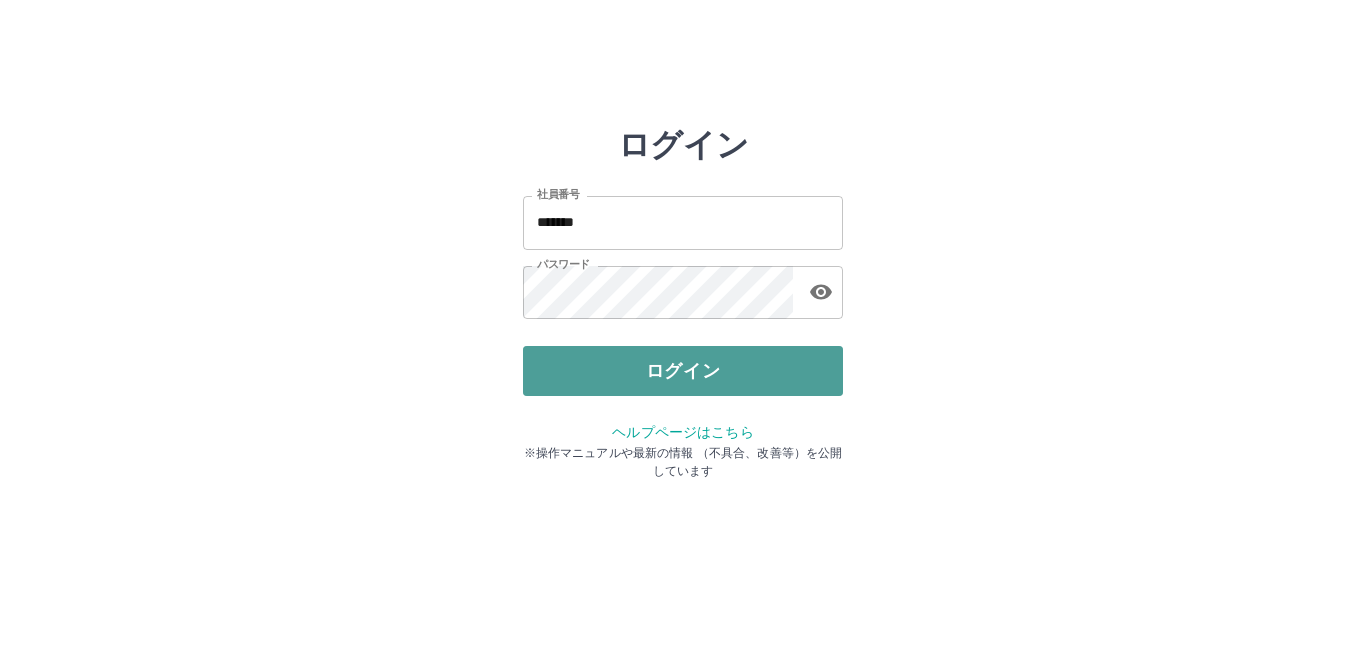 click on "ログイン" at bounding box center (683, 371) 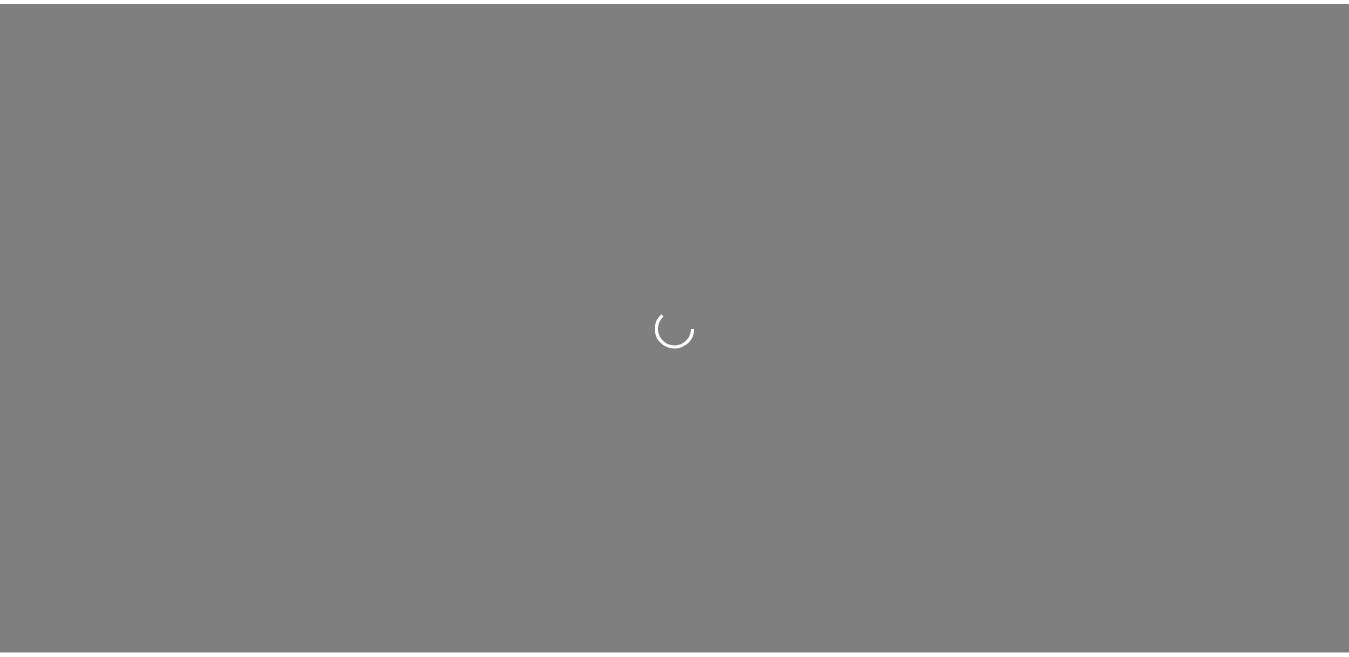 scroll, scrollTop: 0, scrollLeft: 0, axis: both 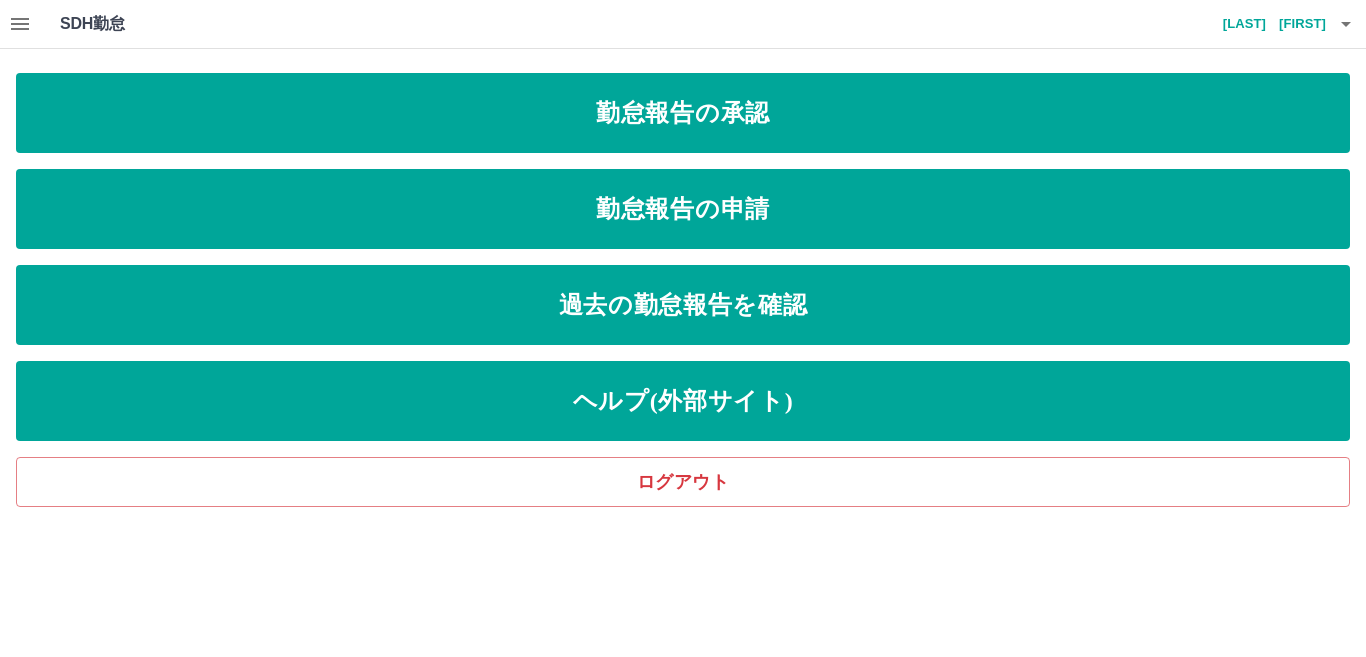 click 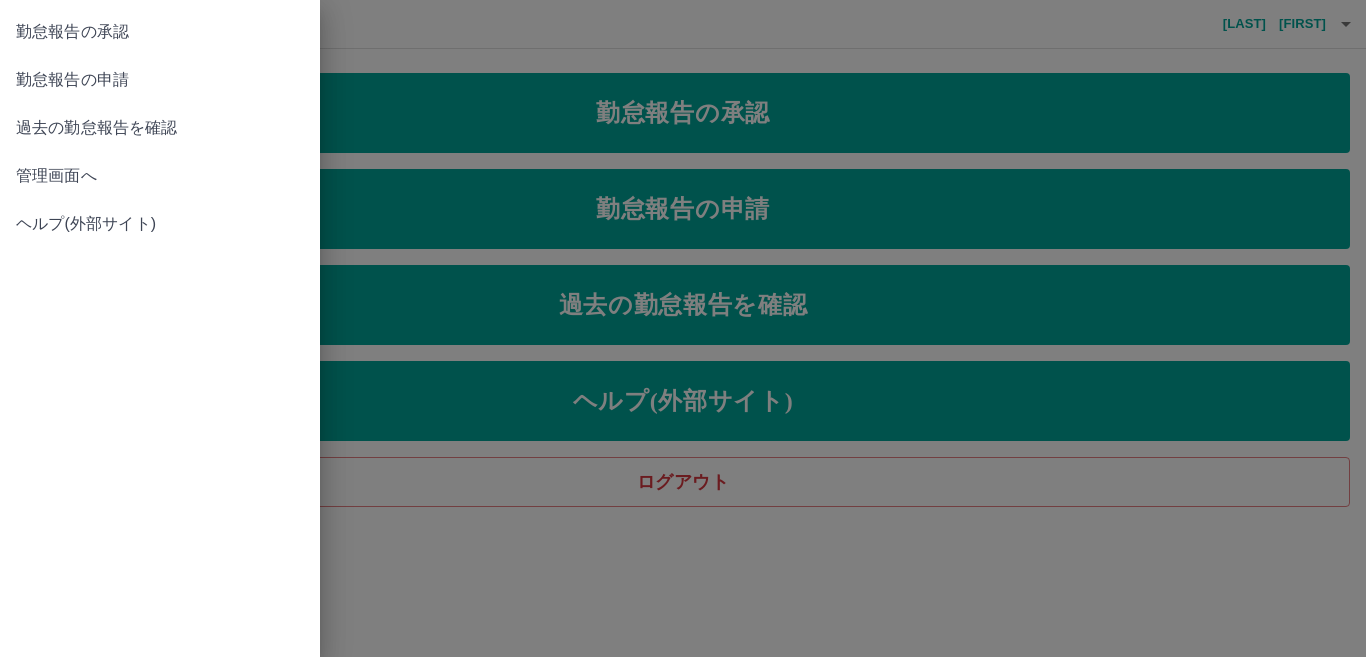 click on "過去の勤怠報告を確認" at bounding box center [160, 128] 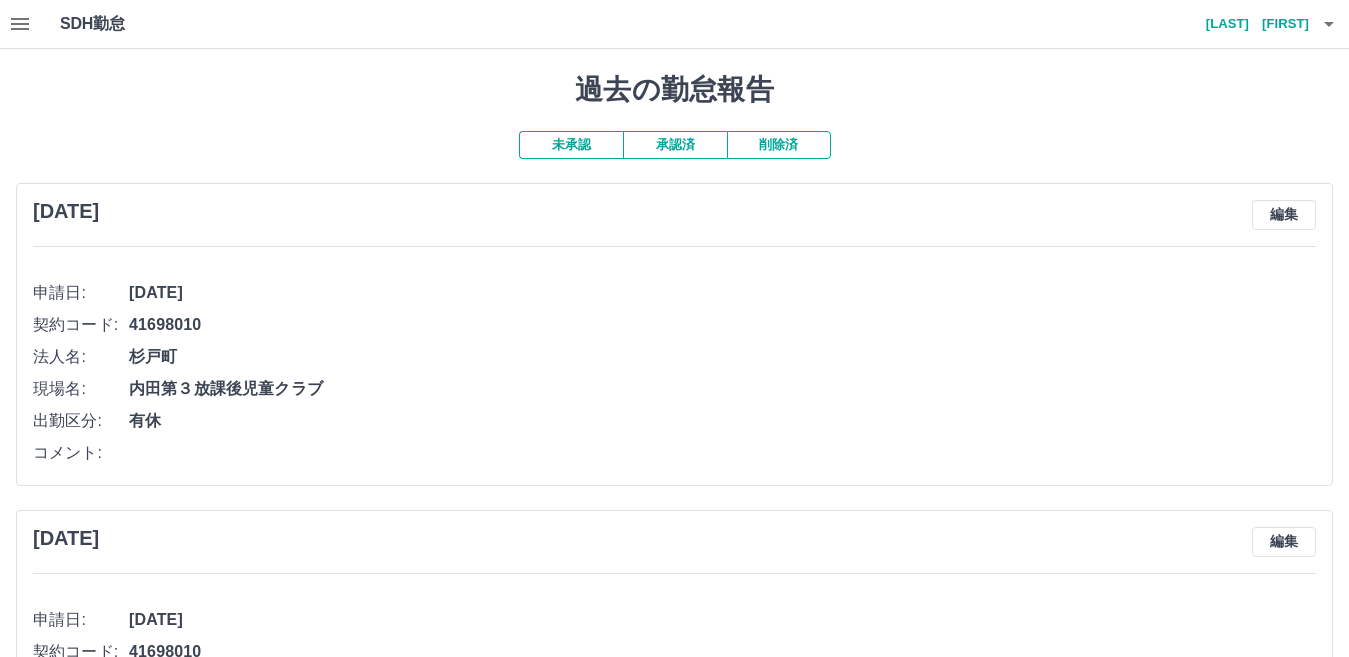 click at bounding box center (20, 24) 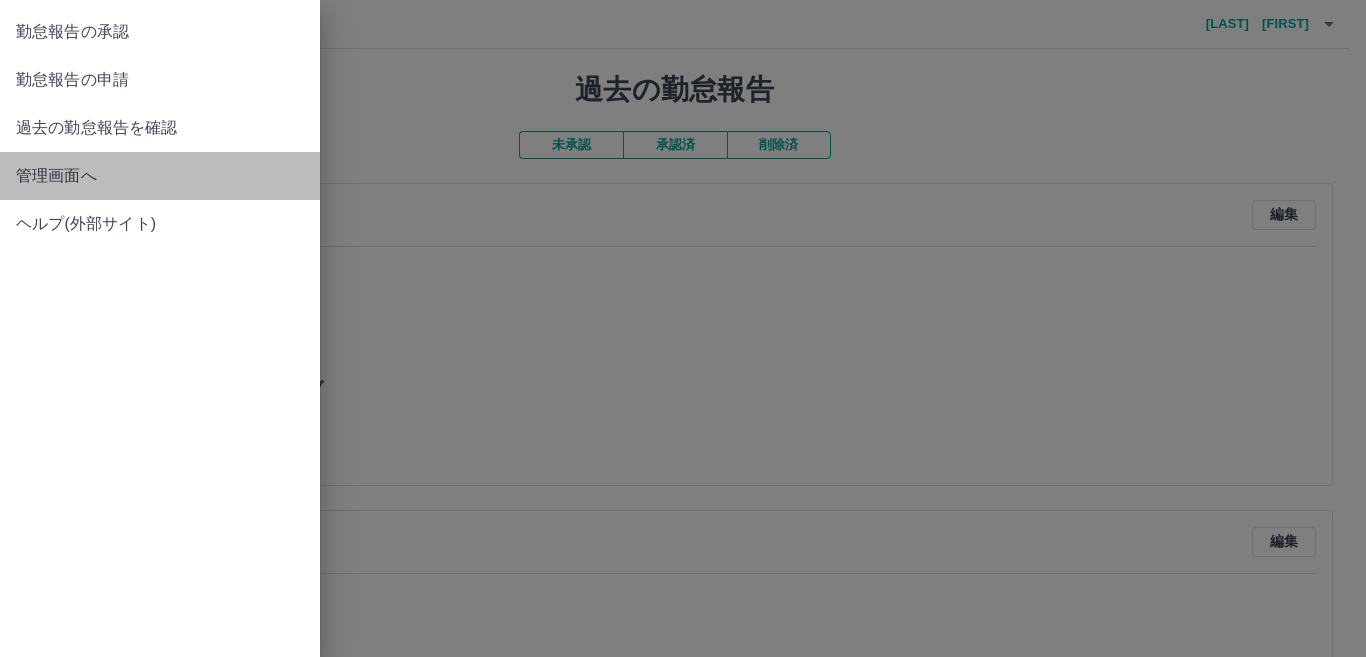 click on "管理画面へ" at bounding box center [160, 176] 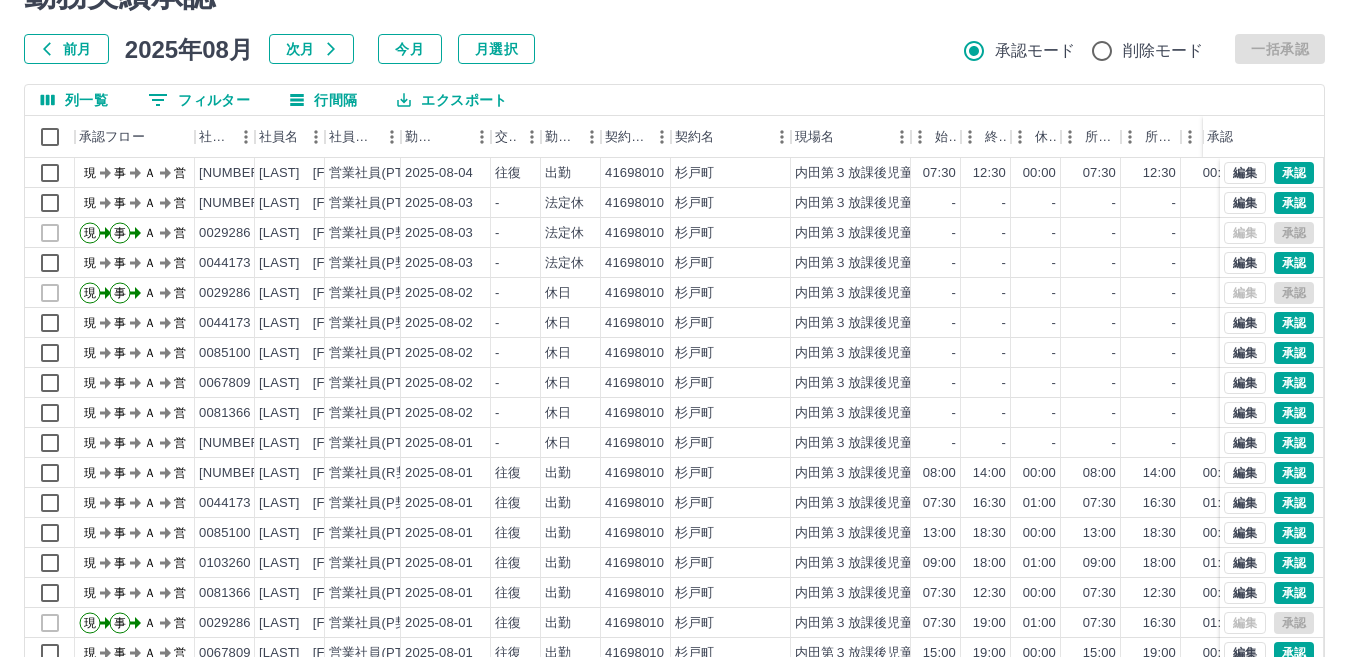 scroll, scrollTop: 188, scrollLeft: 0, axis: vertical 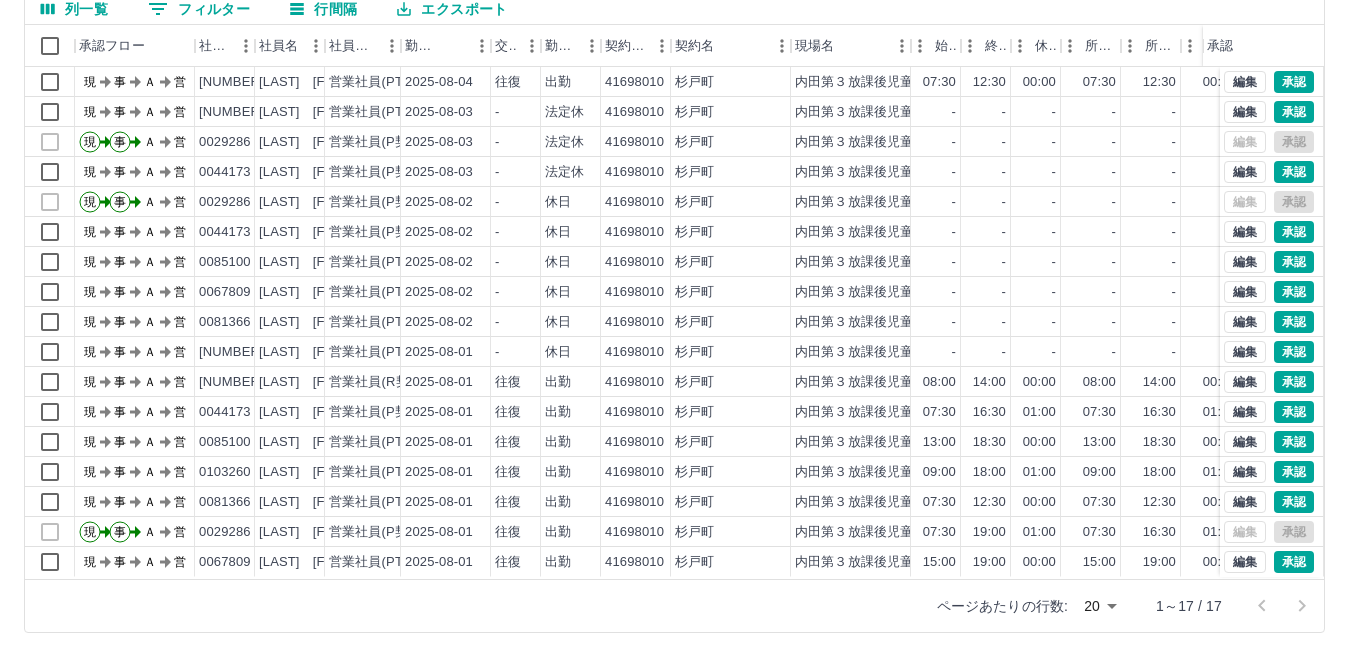 click on "SDH勤怠 佐藤　那歩 勤務実績承認 前月 2025年08月 次月 今月 月選択 承認モード 削除モード 一括承認 列一覧 0 フィルター 行間隔 エクスポート 承認フロー 社員番号 社員名 社員区分 勤務日 交通費 勤務区分 契約コード 契約名 現場名 始業 終業 休憩 所定開始 所定終業 所定休憩 拘束 勤務 遅刻等 コメント ステータス 承認 現 事 Ａ 営 0091688 浦山　由枝 営業社員(PT契約) 2025-08-04 往復 出勤 41698010 杉戸町 内田第３放課後児童クラブ 07:30 12:30 00:00 07:30 12:30 00:00 05:00 05:00 00:00 現場責任者承認待 現 事 Ａ 営 0091688 浦山　由枝 営業社員(PT契約) 2025-08-03  -  法定休 41698010 杉戸町 内田第３放課後児童クラブ - - - - - - 00:00 00:00 00:00 現場責任者承認待 現 事 Ａ 営 0029286 森　美智子 営業社員(P契約) 2025-08-03  -  法定休 41698010 杉戸町 内田第３放課後児童クラブ - - - - - - 00:00 00:00 現" at bounding box center [674, 234] 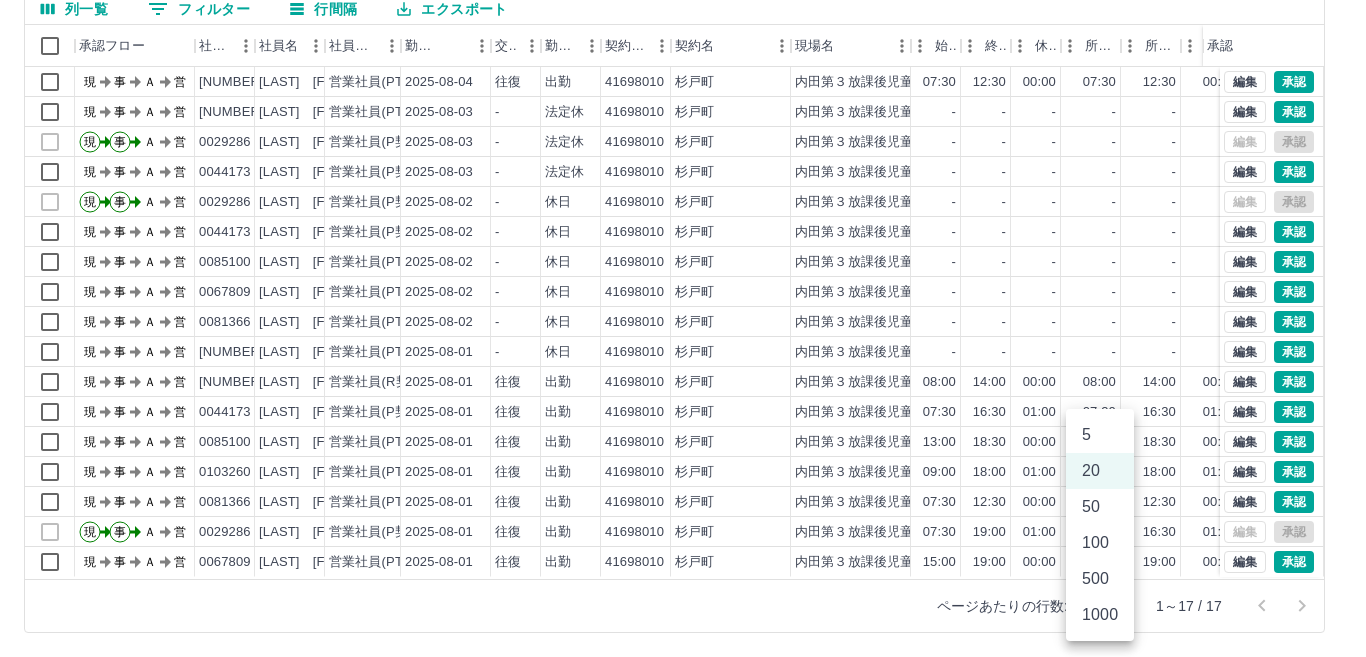 click on "500" at bounding box center [1100, 579] 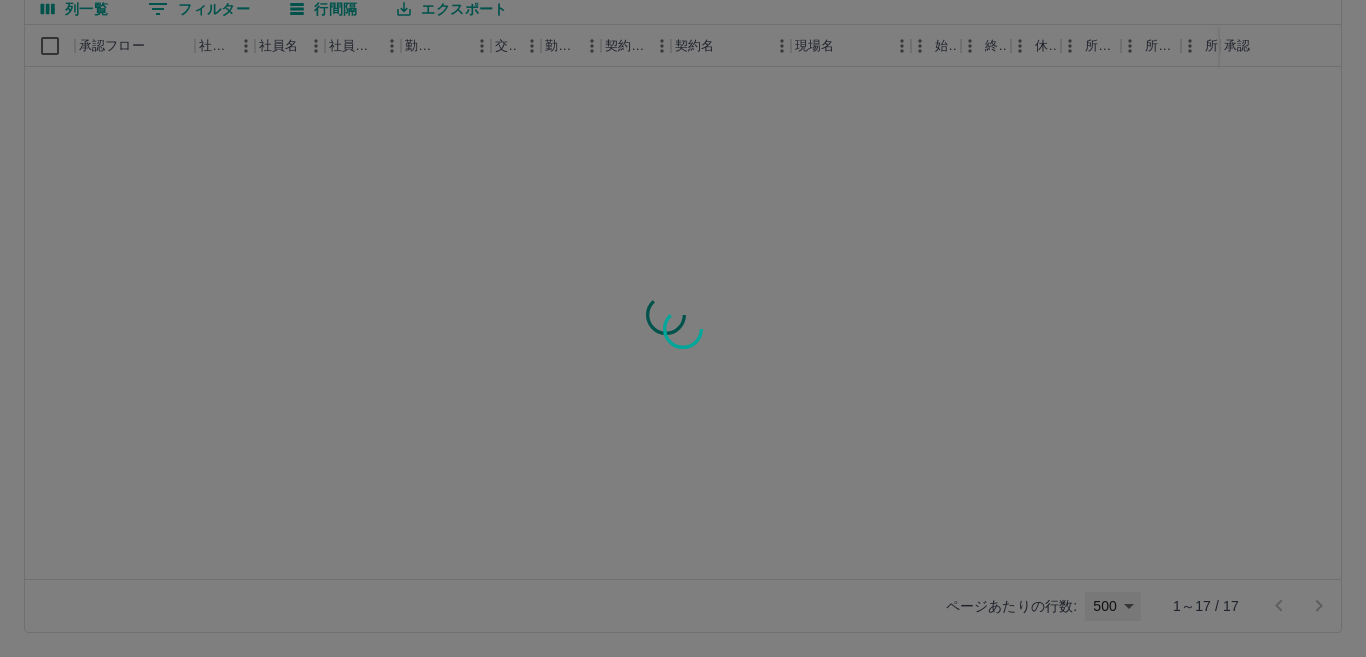 type on "***" 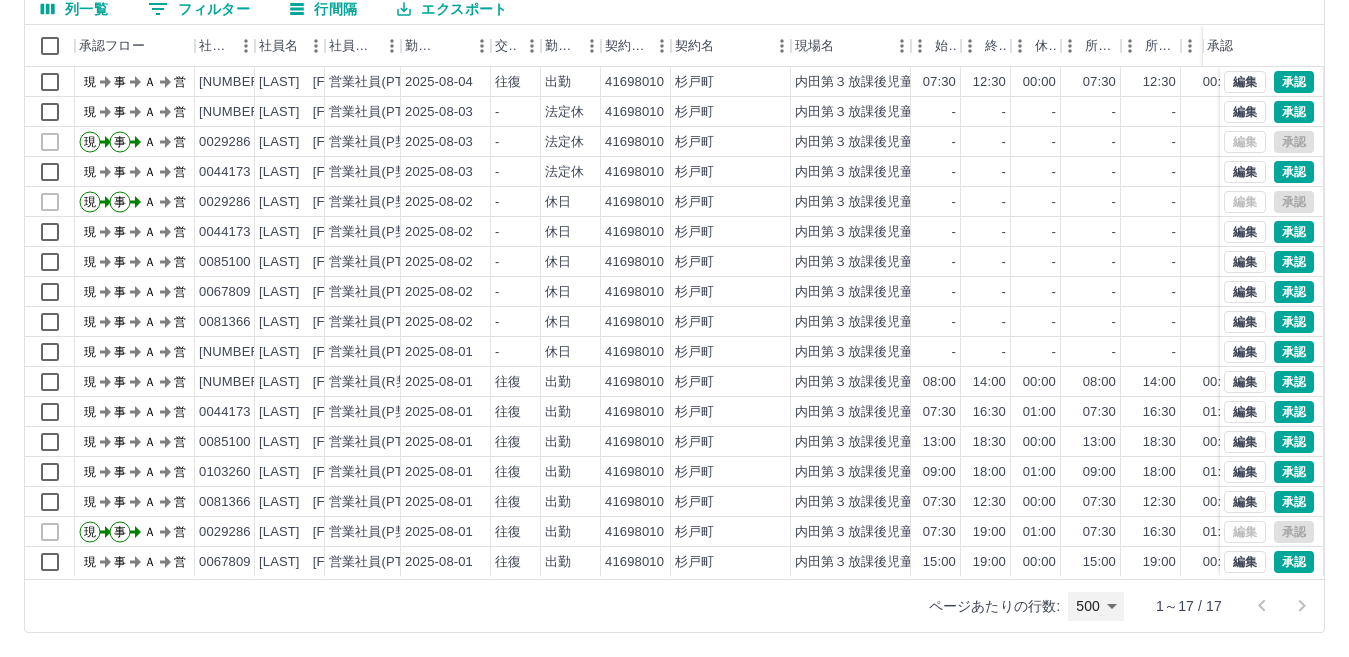 scroll, scrollTop: 0, scrollLeft: 0, axis: both 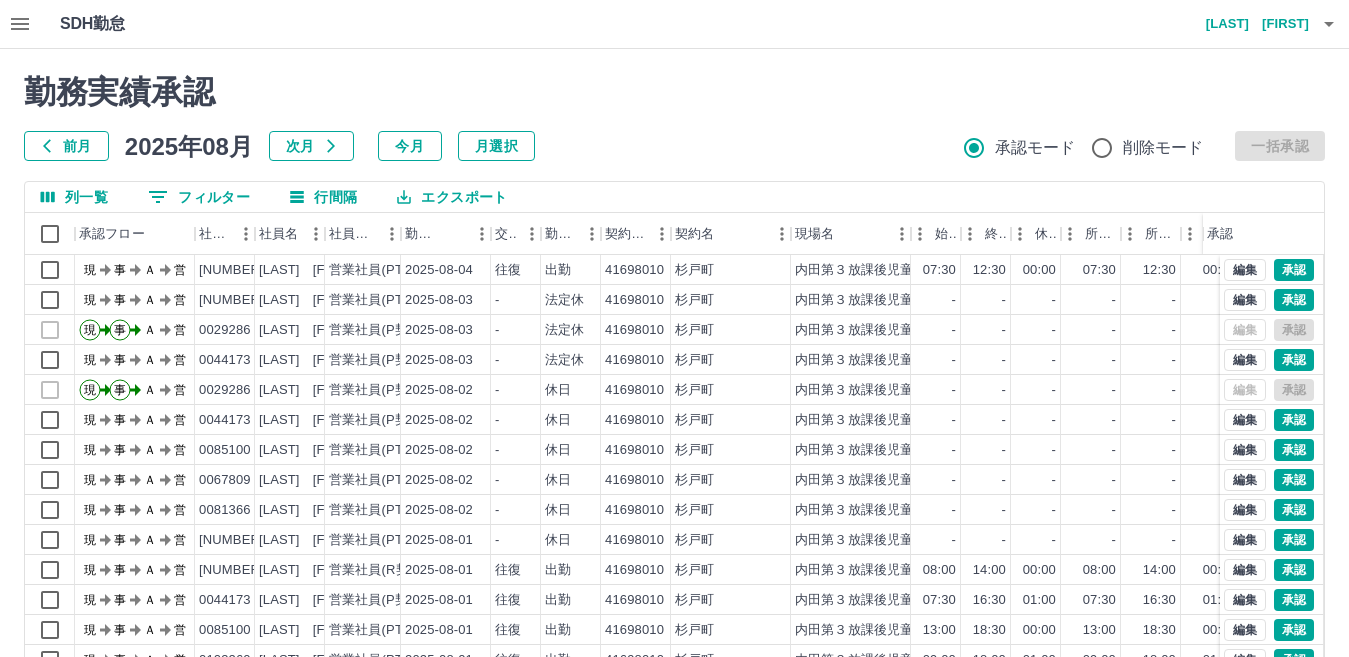click on "前月" at bounding box center (66, 146) 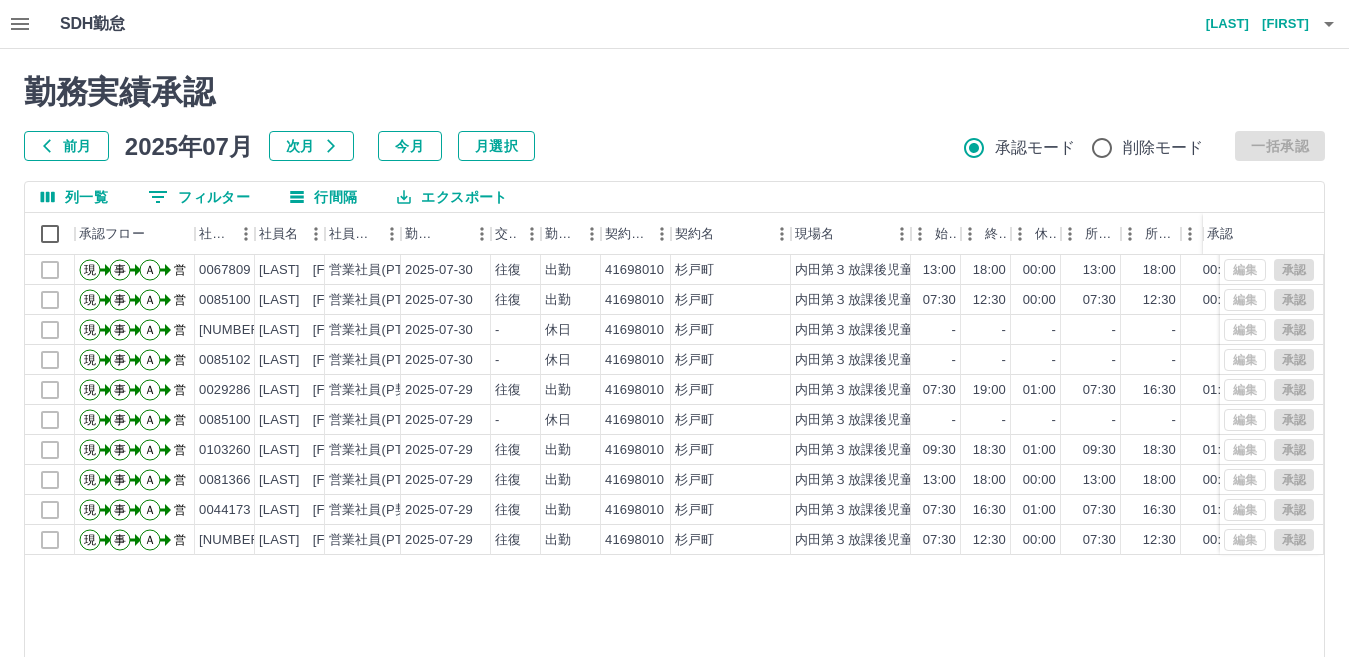 scroll, scrollTop: 0, scrollLeft: 0, axis: both 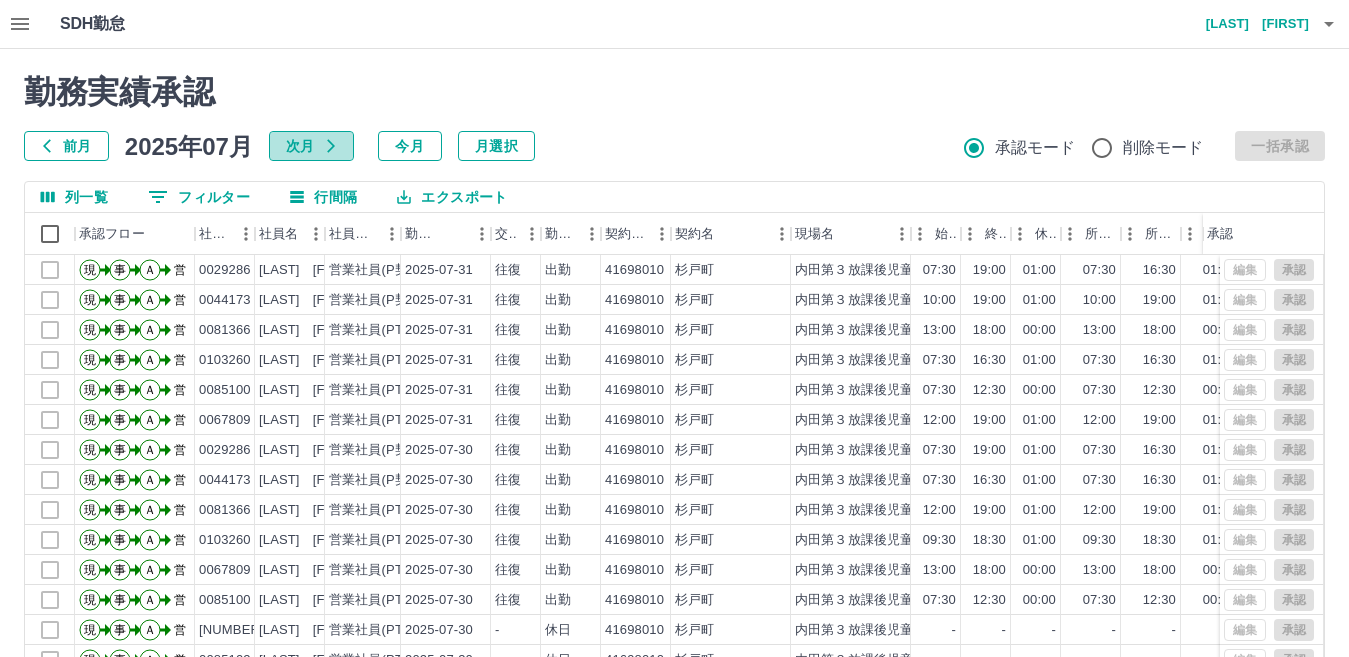 click 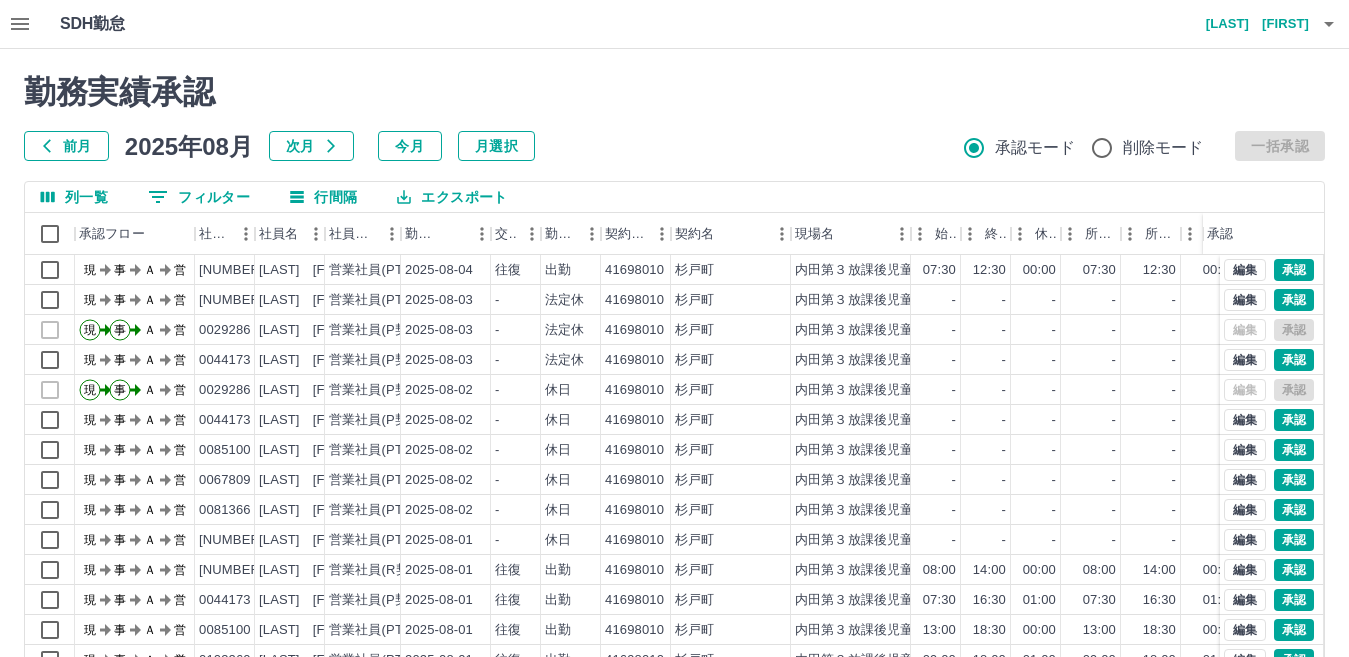 scroll, scrollTop: 14, scrollLeft: 0, axis: vertical 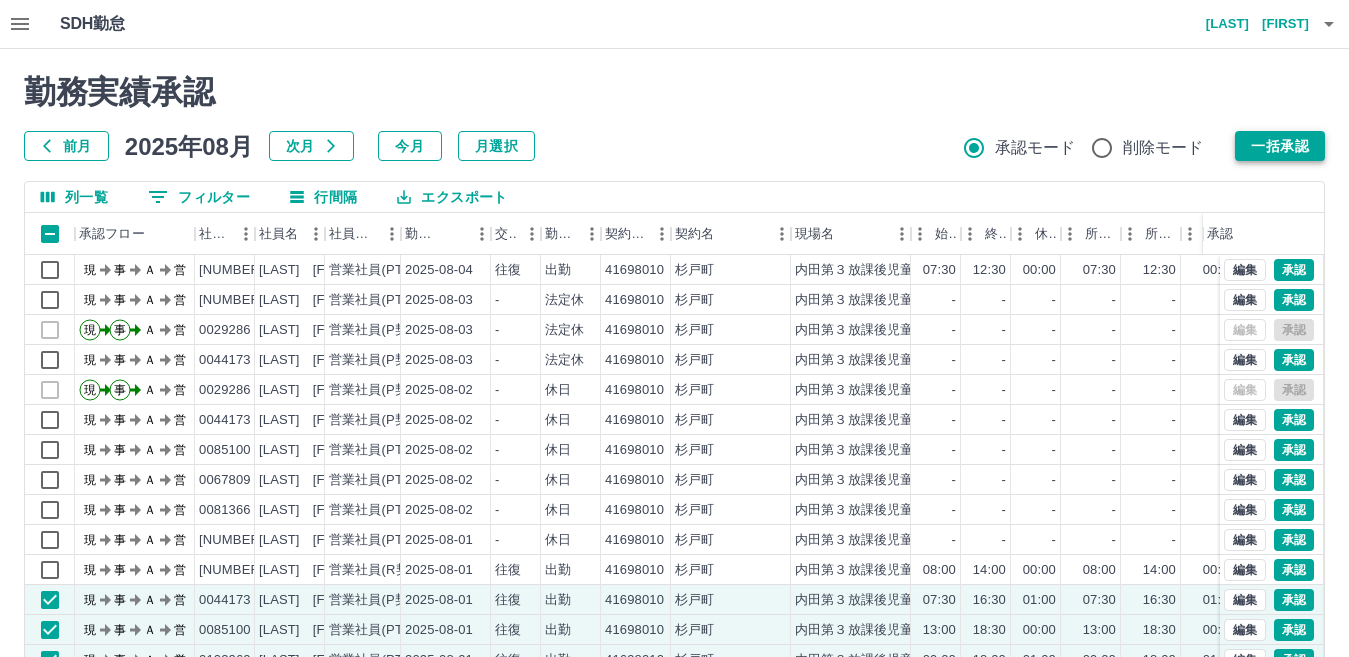 click on "一括承認" at bounding box center [1280, 146] 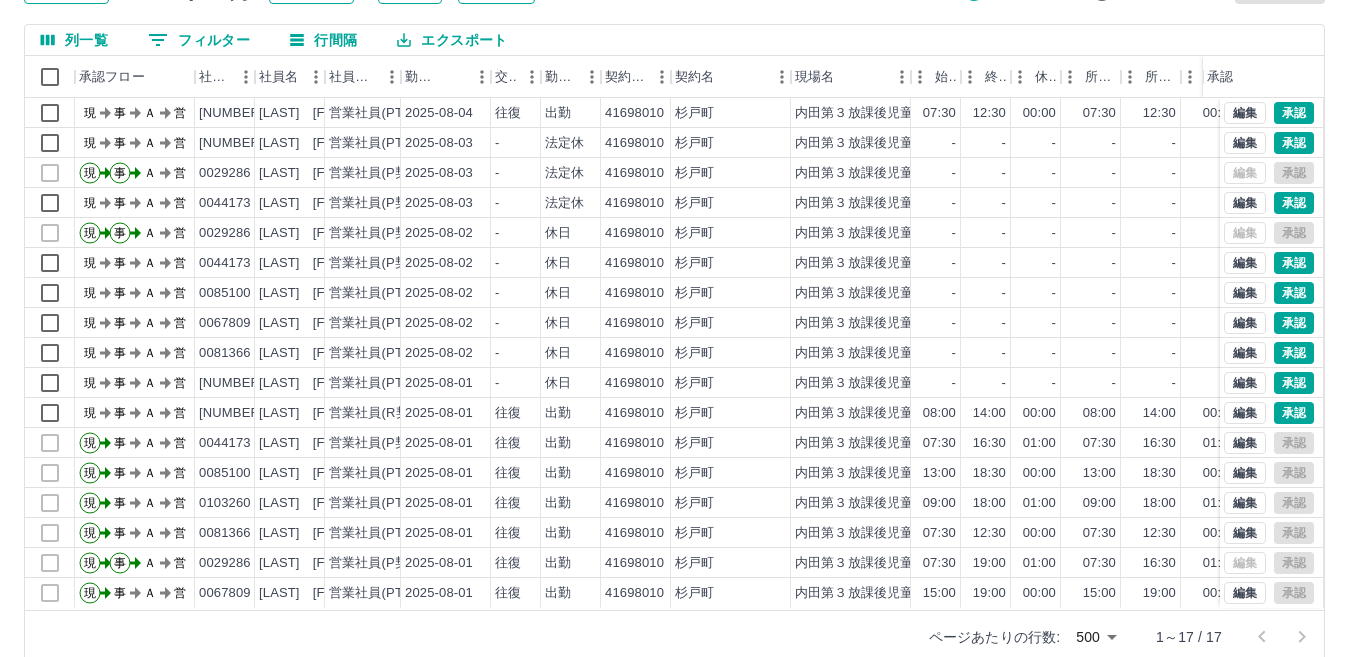 scroll, scrollTop: 188, scrollLeft: 0, axis: vertical 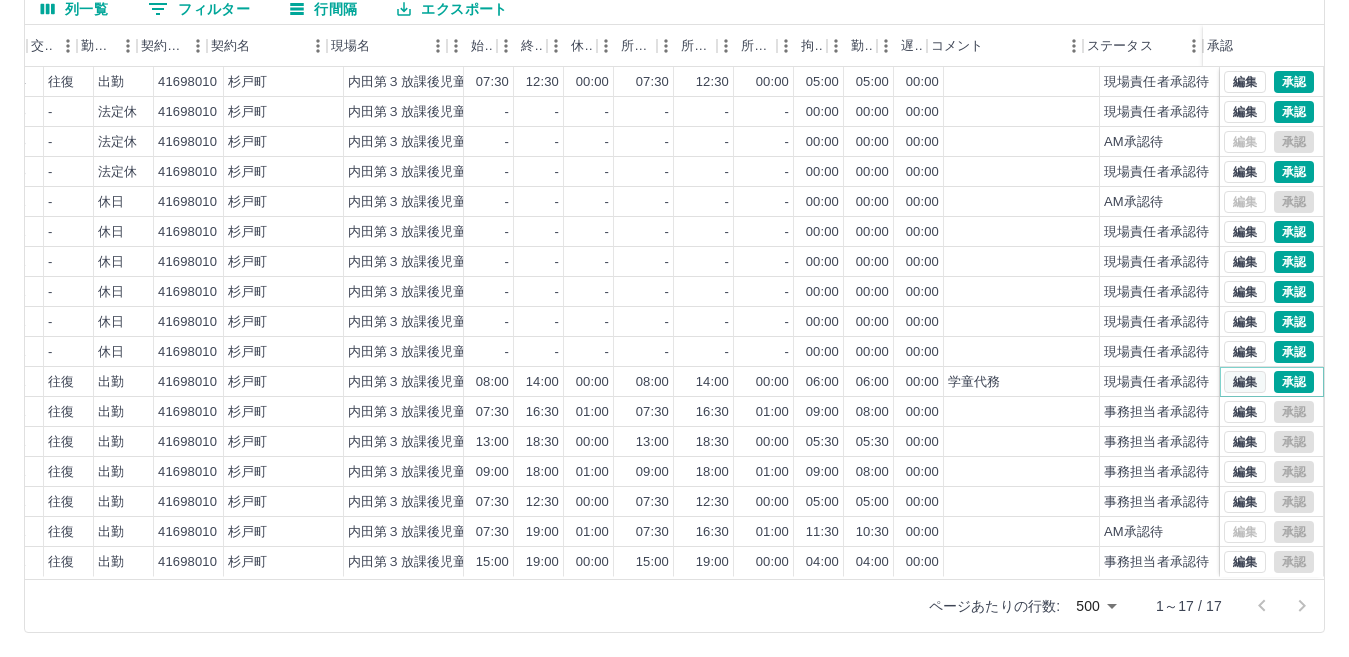 click on "編集" at bounding box center [1245, 382] 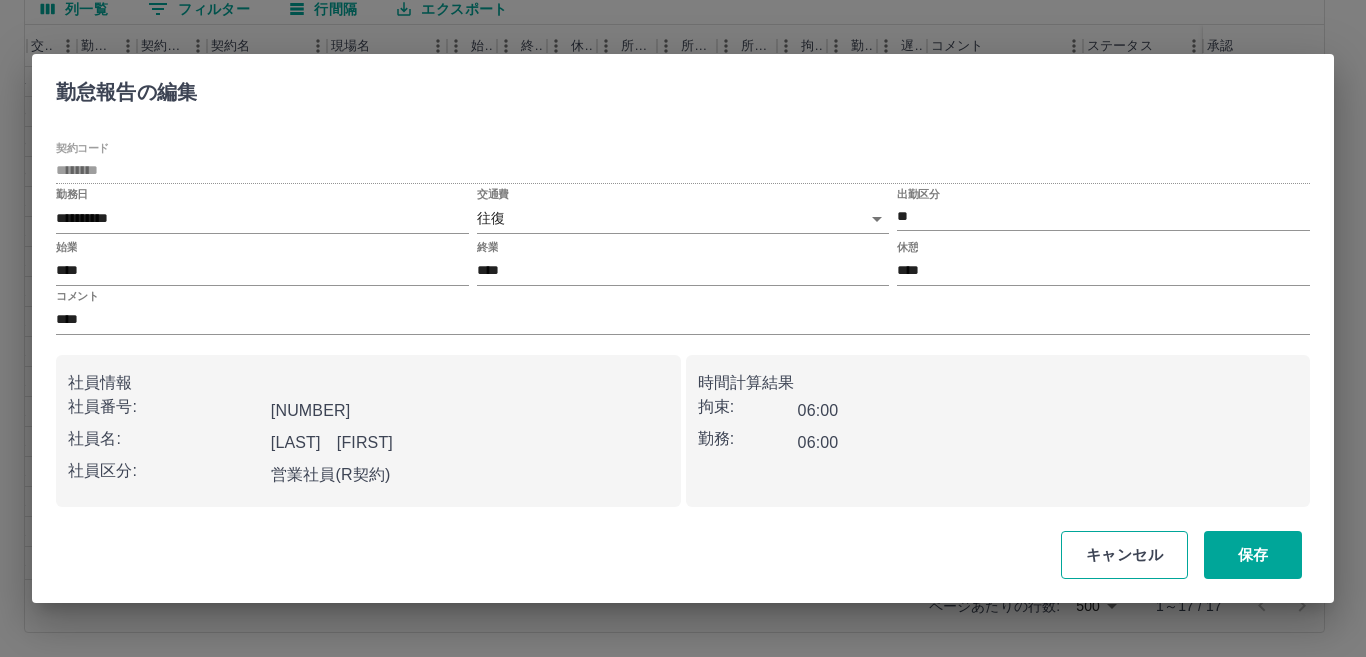 click on "キャンセル" at bounding box center (1124, 555) 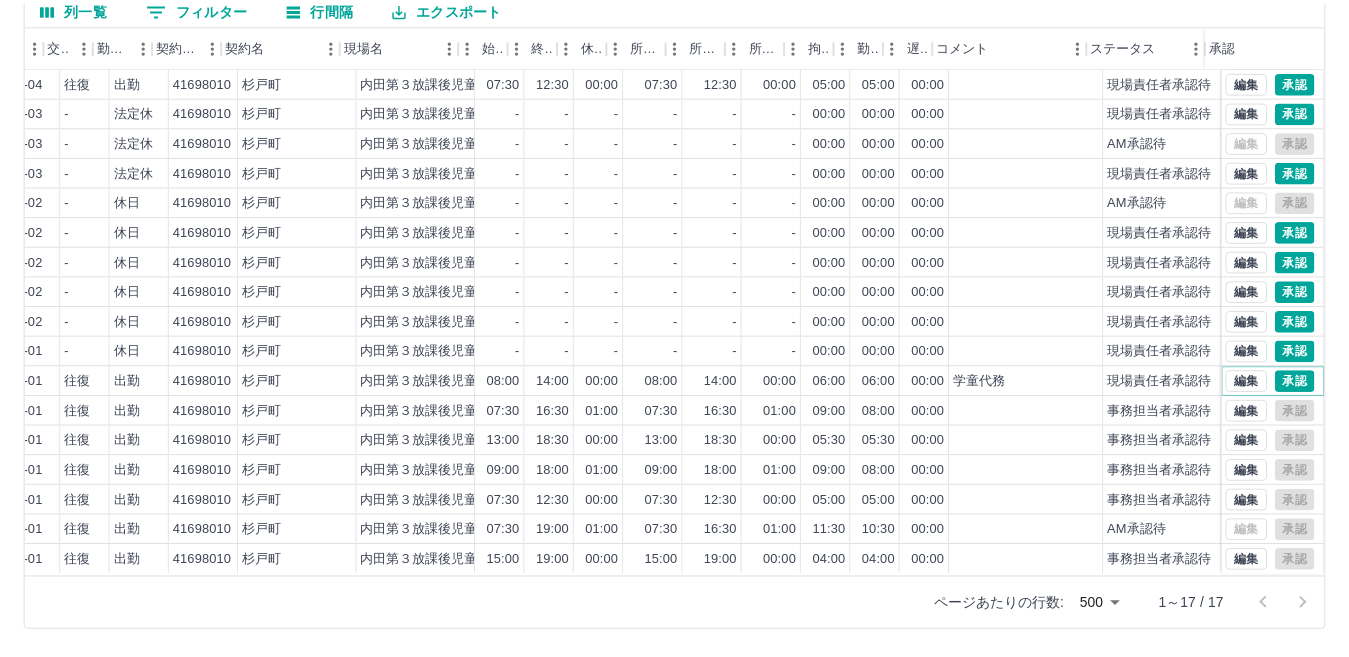 scroll, scrollTop: 14, scrollLeft: 447, axis: both 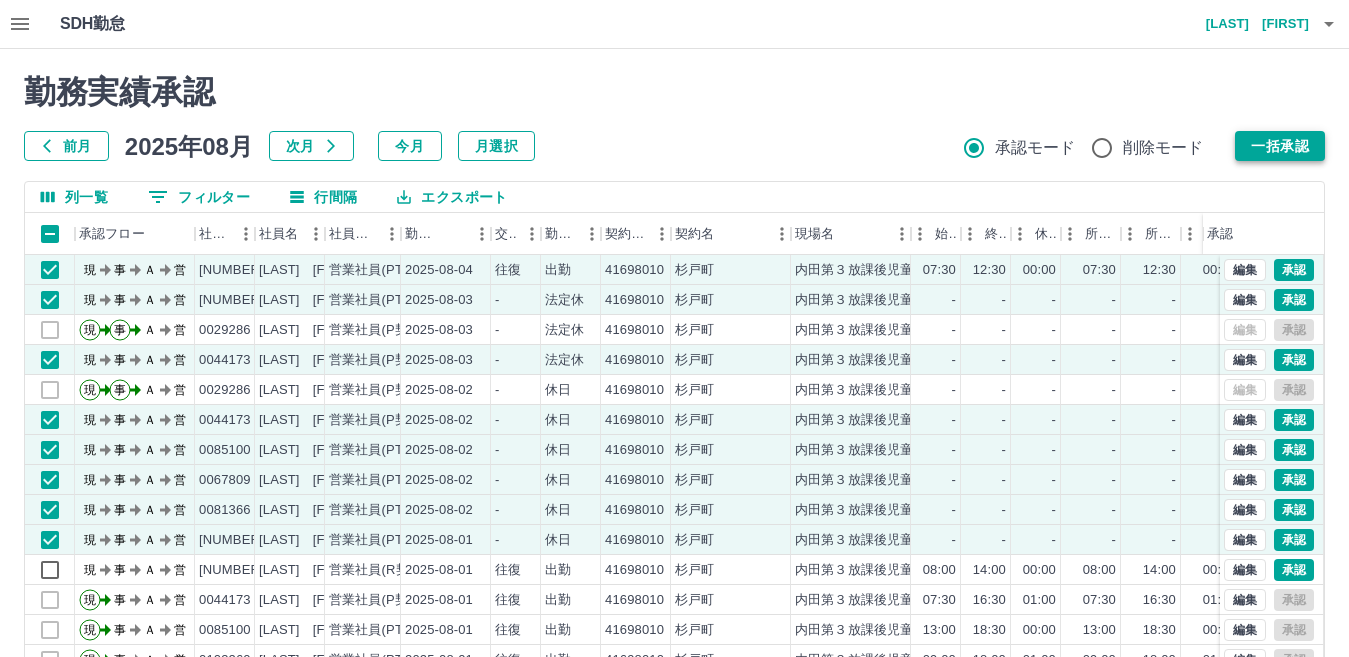 click on "一括承認" at bounding box center [1280, 146] 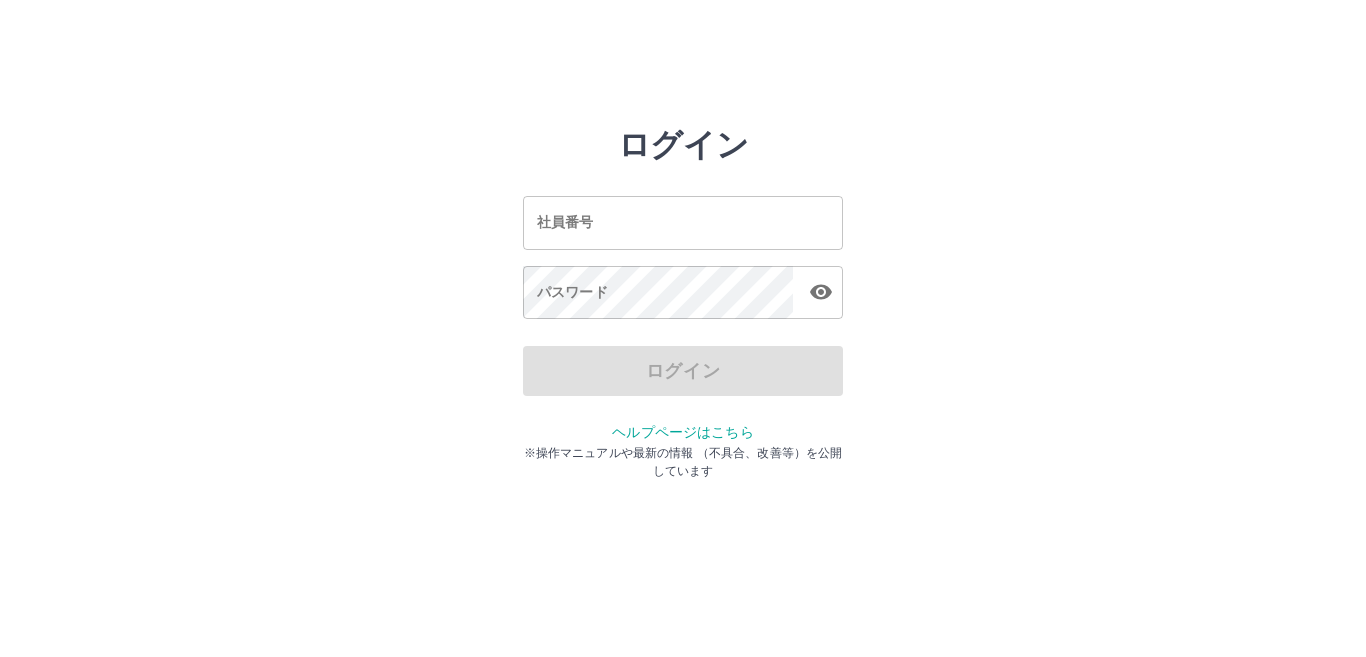 scroll, scrollTop: 0, scrollLeft: 0, axis: both 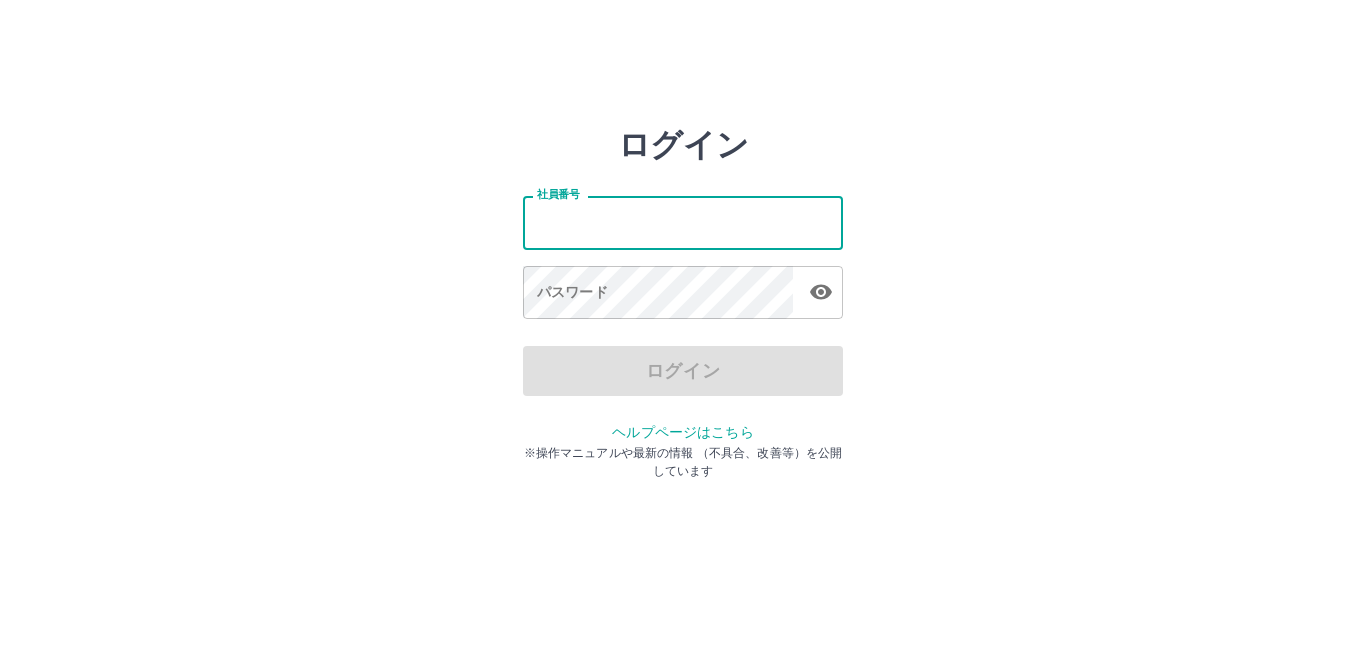 click on "社員番号" at bounding box center (683, 222) 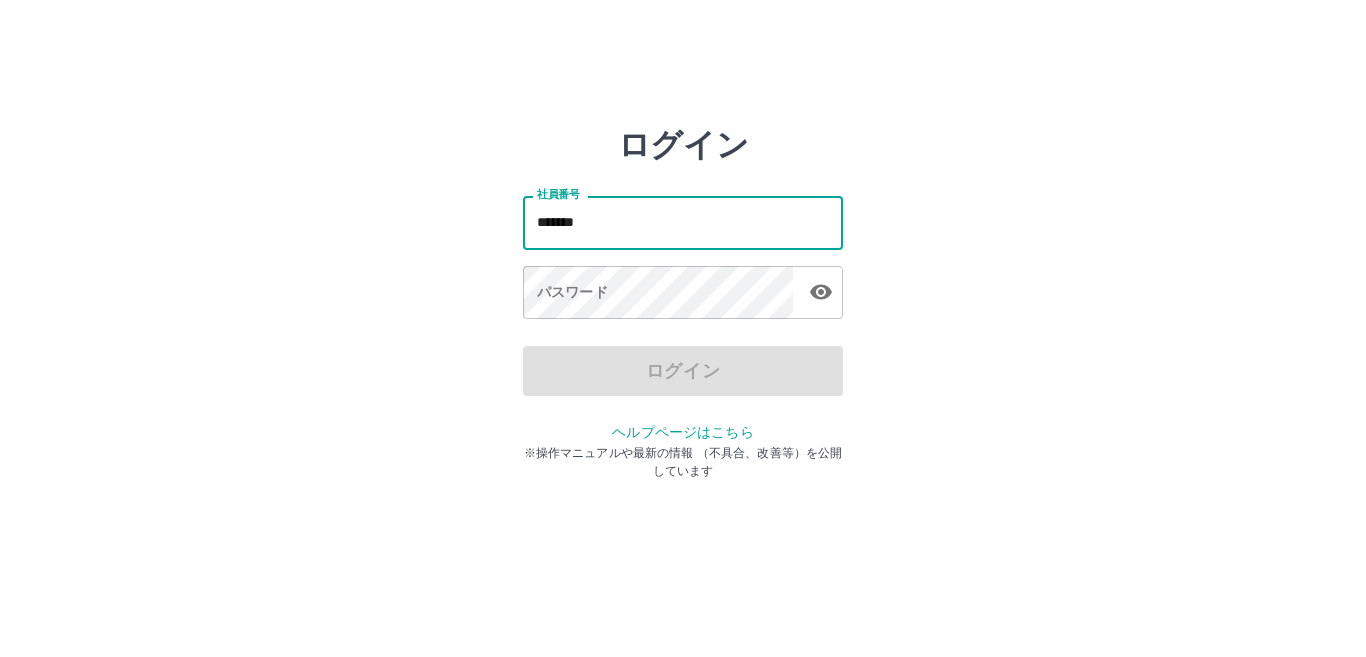 type on "*******" 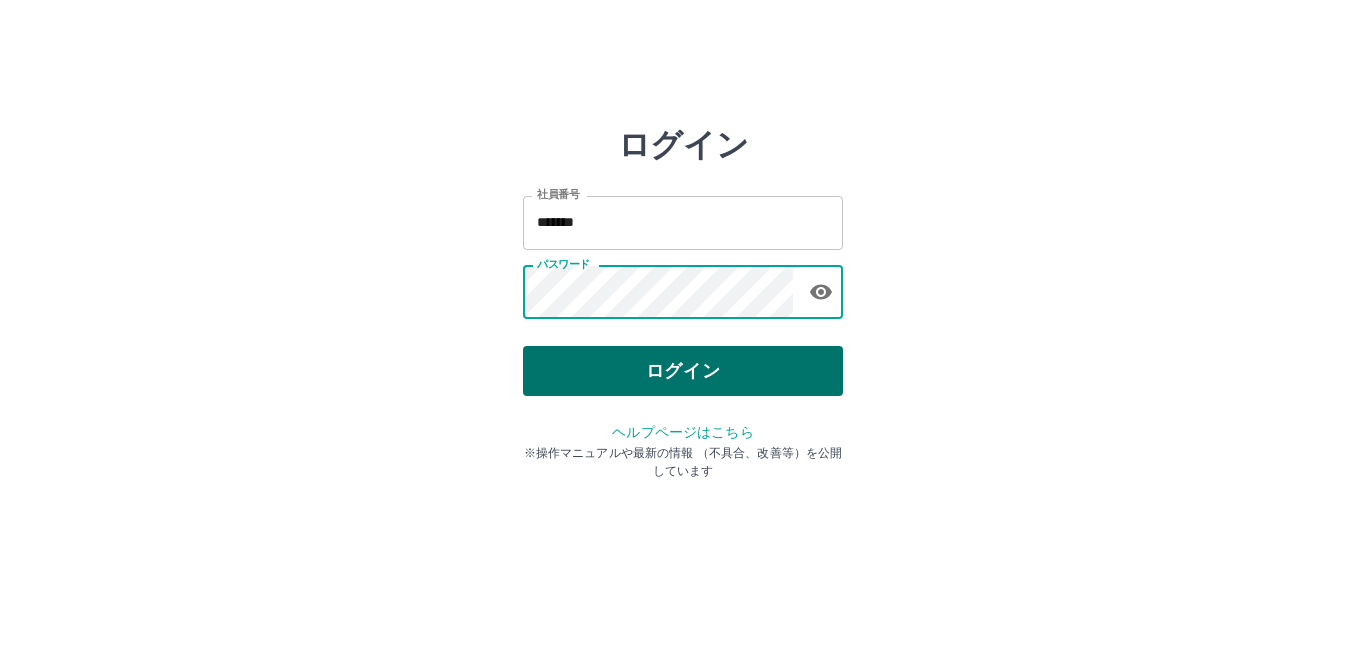 click on "ログイン" at bounding box center [683, 371] 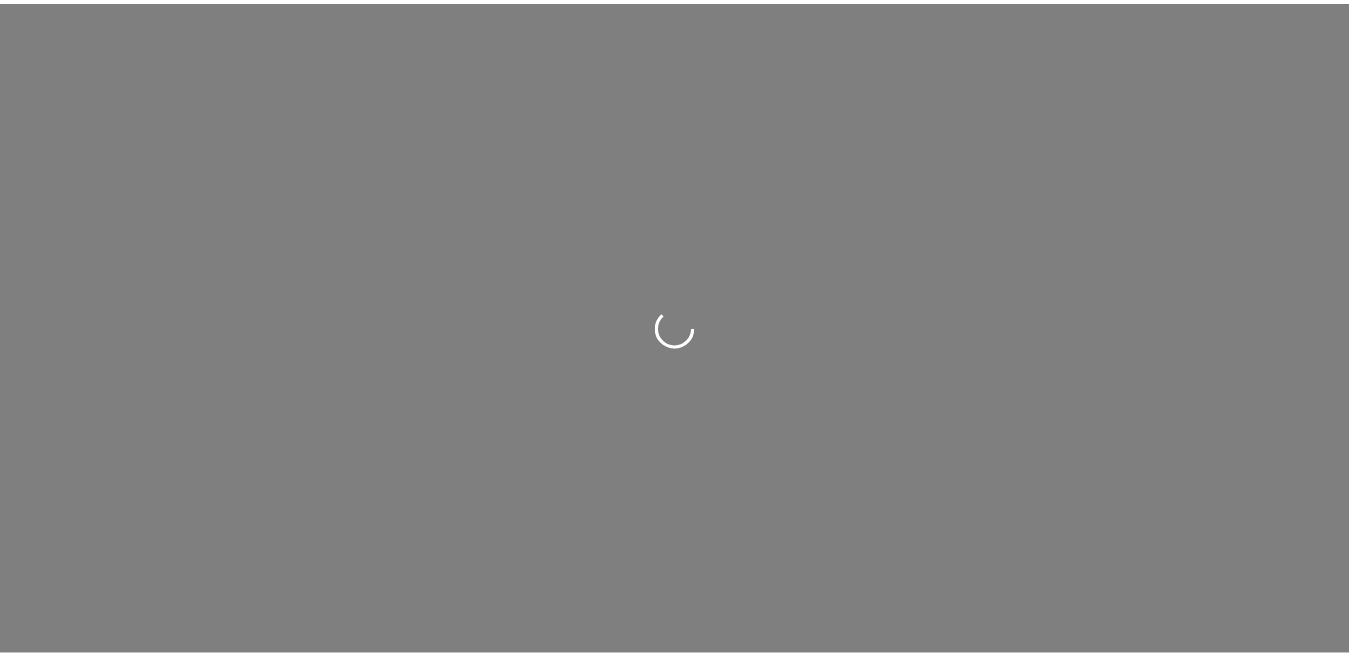 scroll, scrollTop: 0, scrollLeft: 0, axis: both 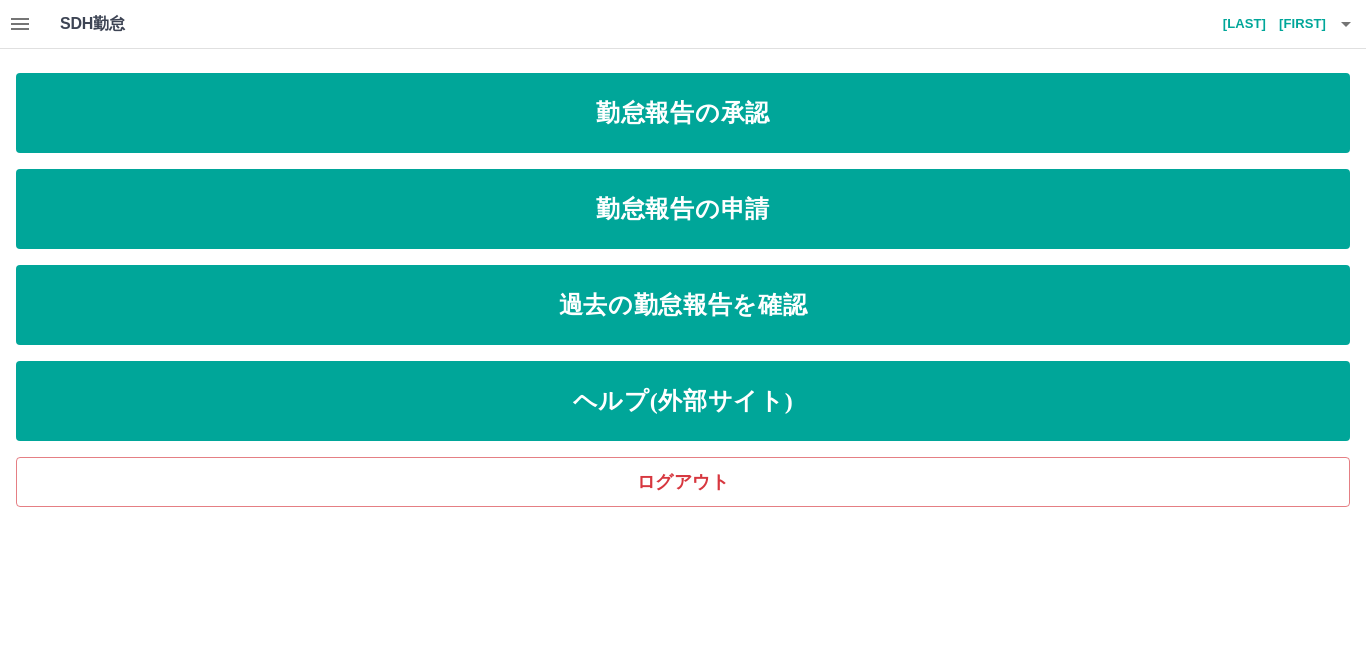 click 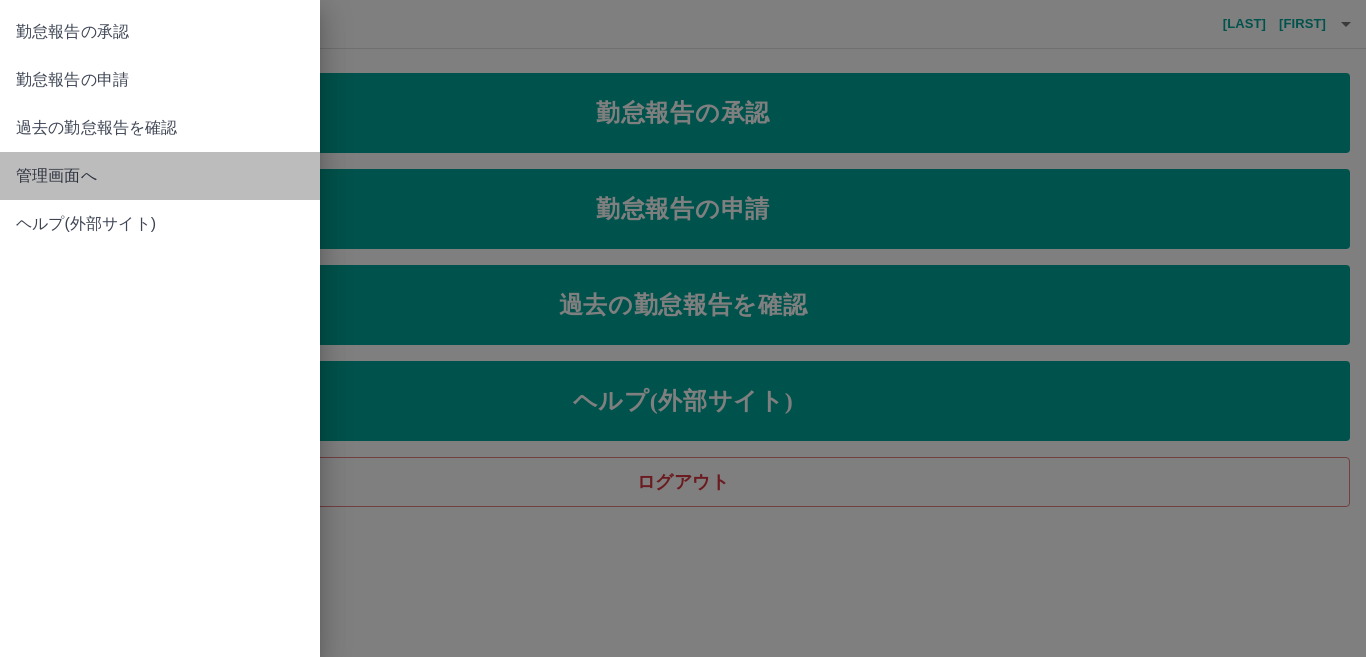 click on "管理画面へ" at bounding box center (160, 176) 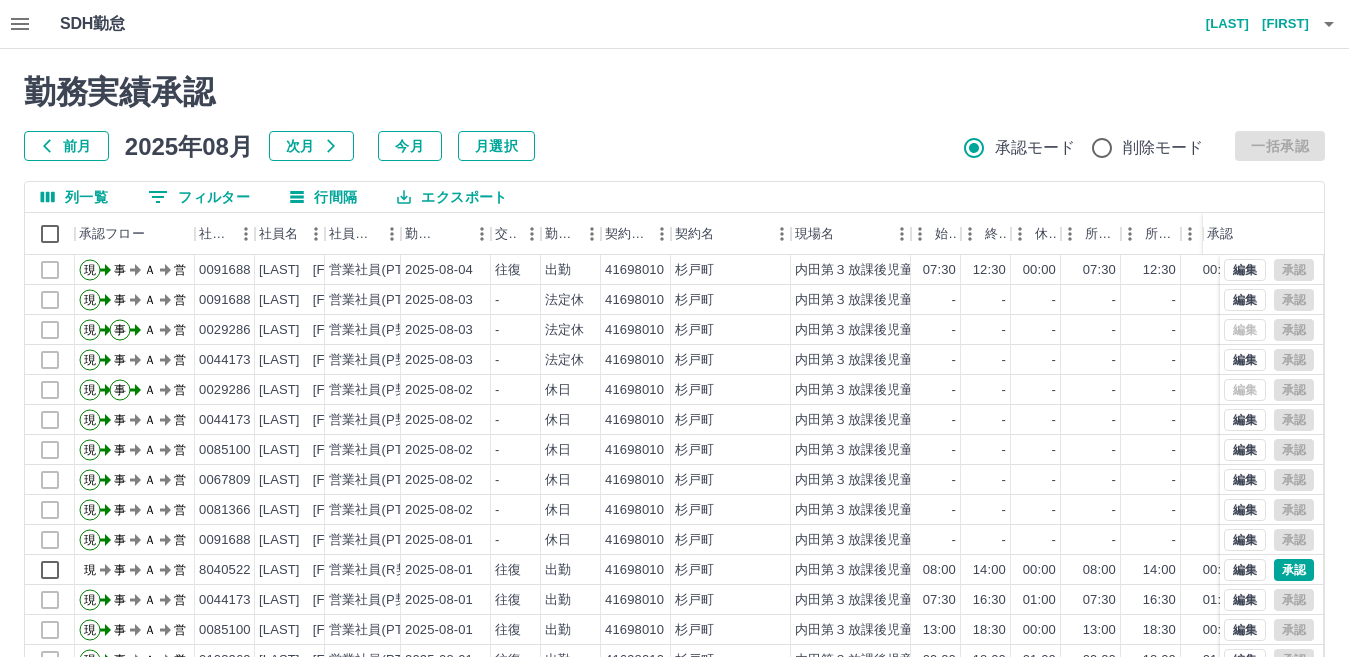 scroll, scrollTop: 14, scrollLeft: 0, axis: vertical 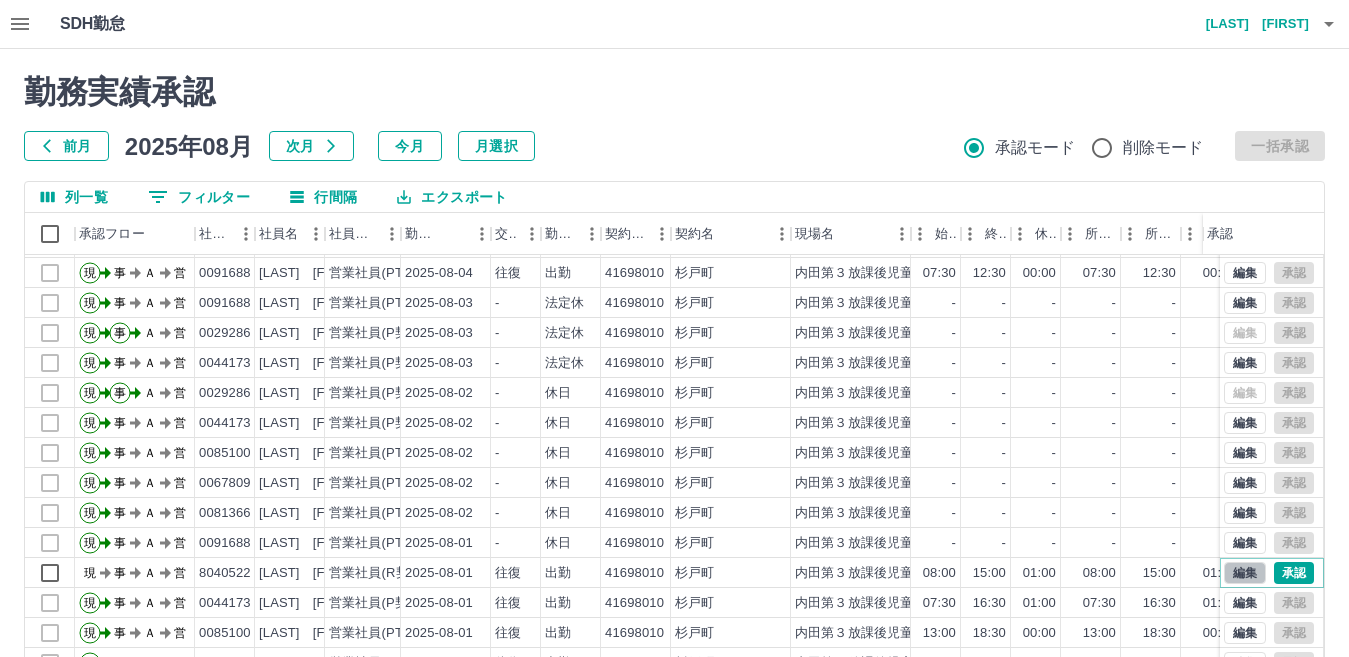 click on "編集" at bounding box center [1245, 573] 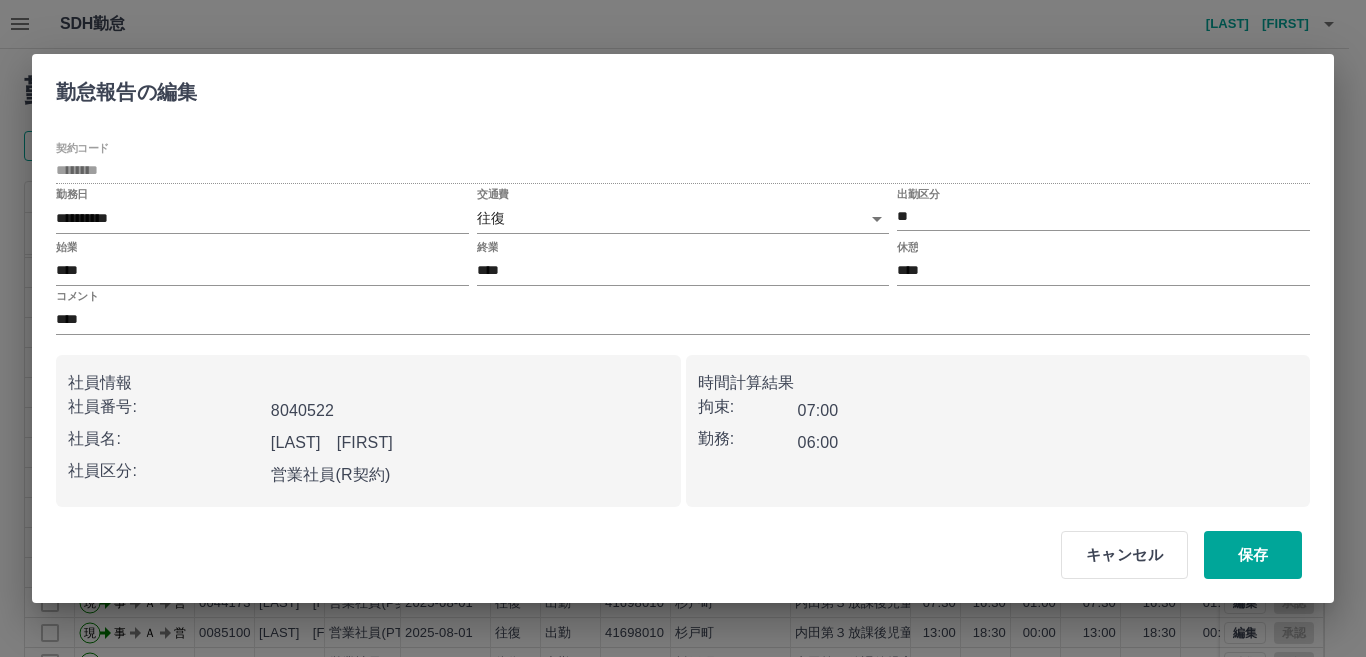 click on "SDH勤怠 [LAST]　[FIRST] 勤務実績承認 前月 2025年08月 次月 今月 月選択 承認モード 削除モード 一括承認 列一覧 0 フィルター 行間隔 エクスポート 承認フロー 社員番号 社員名 社員区分 勤務日 交通費 勤務区分 契約コード 契約名 現場名 始業 終業 休憩 所定開始 所定終業 所定休憩 拘束 勤務 遅刻等 コメント ステータス 承認 現 事 Ａ 営 [NUMBER] [LAST]　[FIRST] 営業社員(R契約) 2025-08-04 往復 出勤 41698010 杉戸町 内田第３放課後児童クラブ 08:00 15:00 01:00 08:00 15:00 01:00 07:00 06:00 00:00 学童代務 現場責任者承認待 現 事 Ａ 営 [NUMBER] [LAST]　[FIRST] 営業社員(PT契約) 2025-08-04 往復 出勤 41698010 杉戸町 内田第３放課後児童クラブ 07:30 12:30 00:00 07:30 12:30 00:00 05:00 05:00 00:00 事務担当者承認待 現 事 Ａ 営 [NUMBER] [LAST]　[FIRST] 営業社員(PT契約) 2025-08-03  -  法定休 41698010 杉戸町 - - - - - - 00:00 00:00 現" at bounding box center (683, 422) 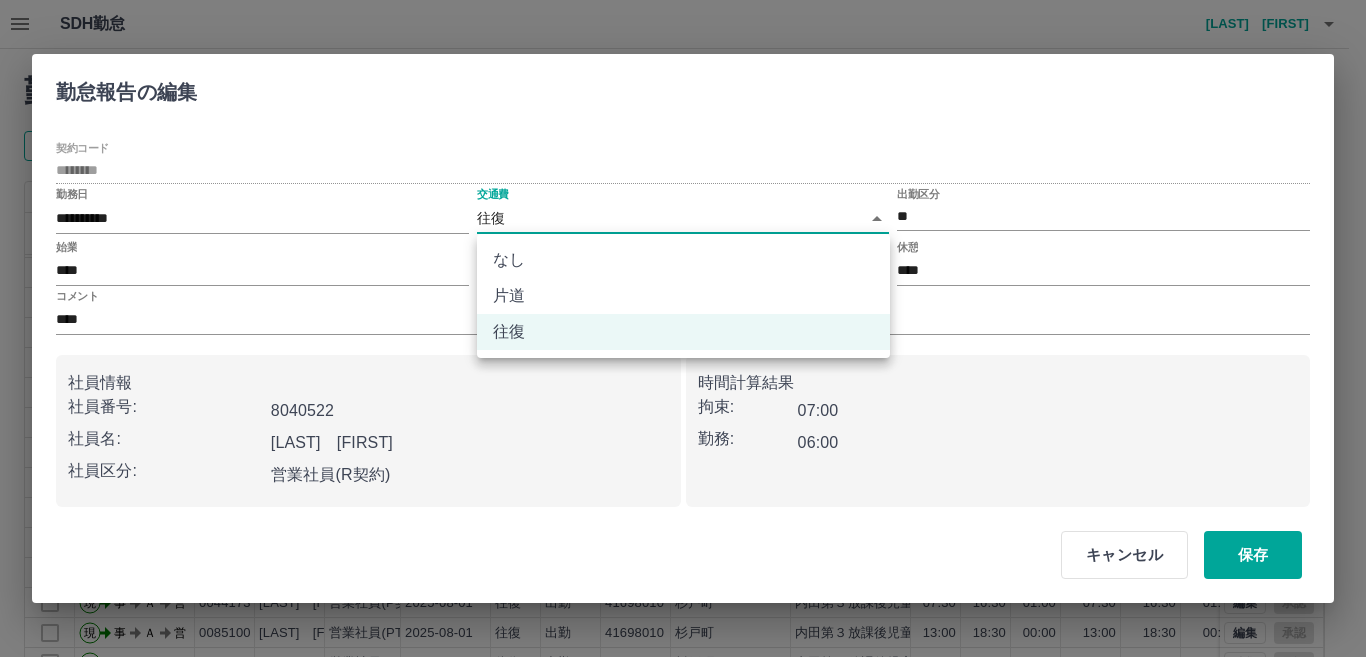 click on "なし" at bounding box center [683, 260] 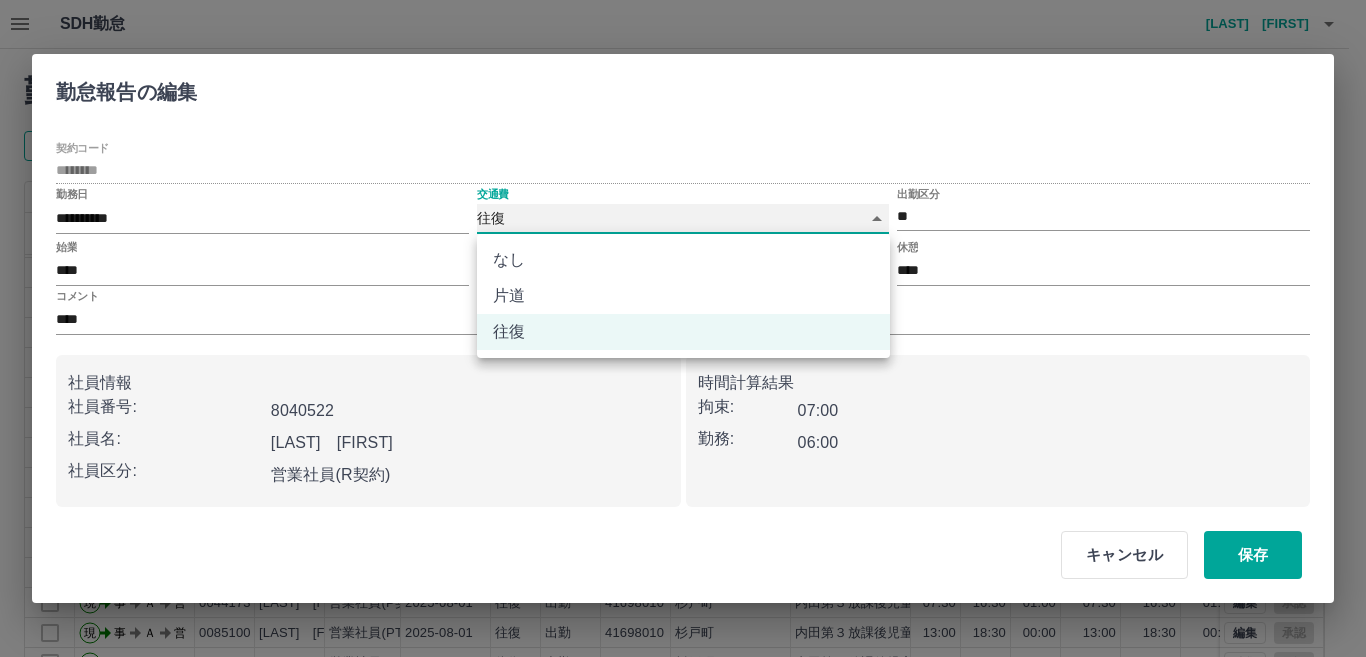 type on "****" 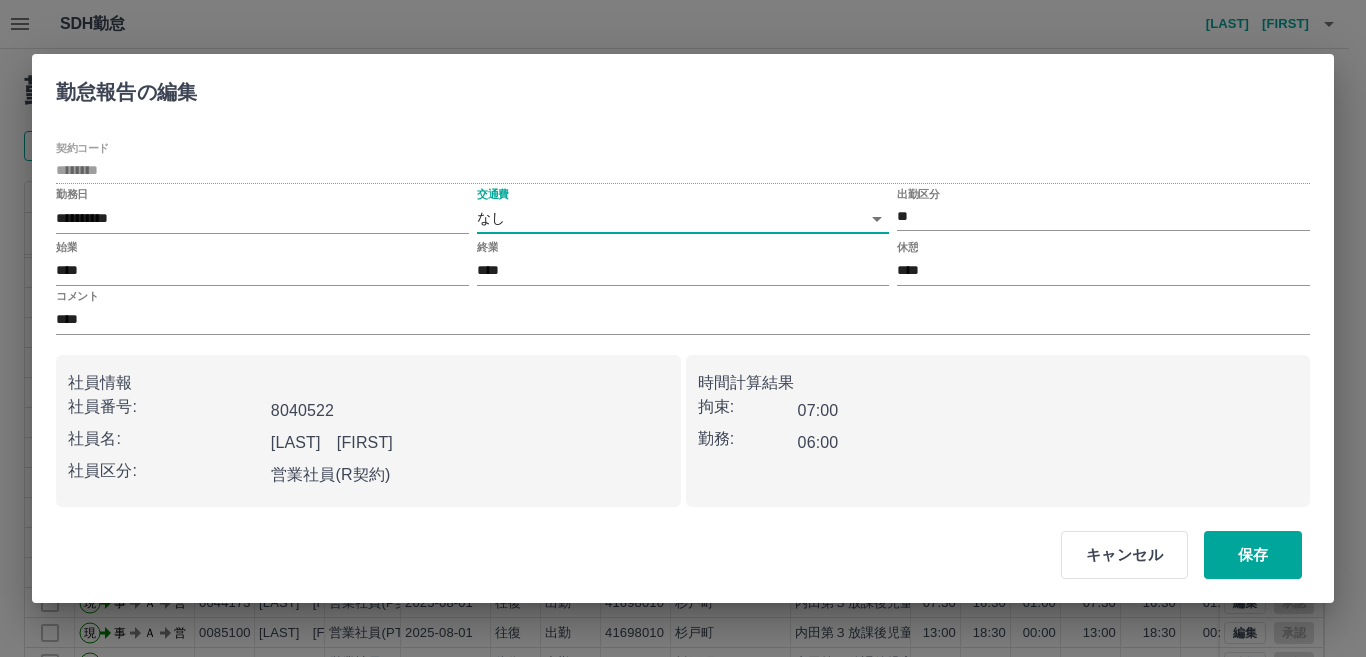 click on "勤怠報告の編集" at bounding box center [683, 88] 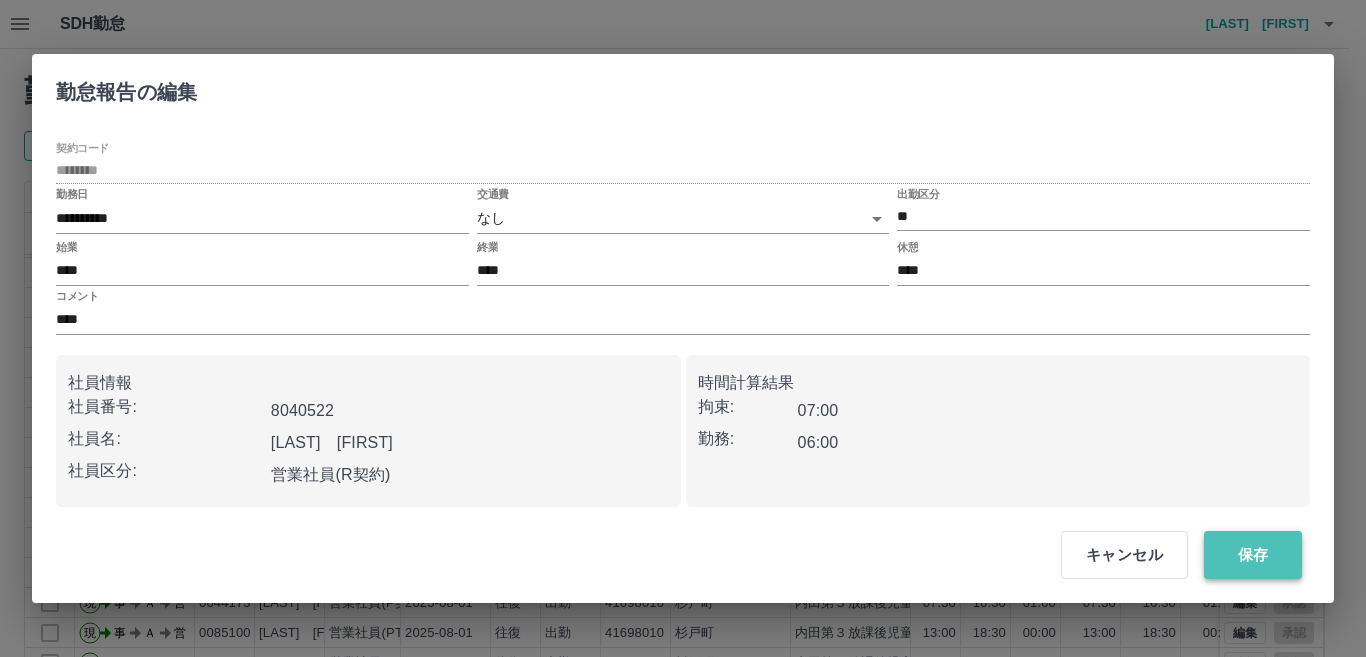 click on "保存" at bounding box center (1253, 555) 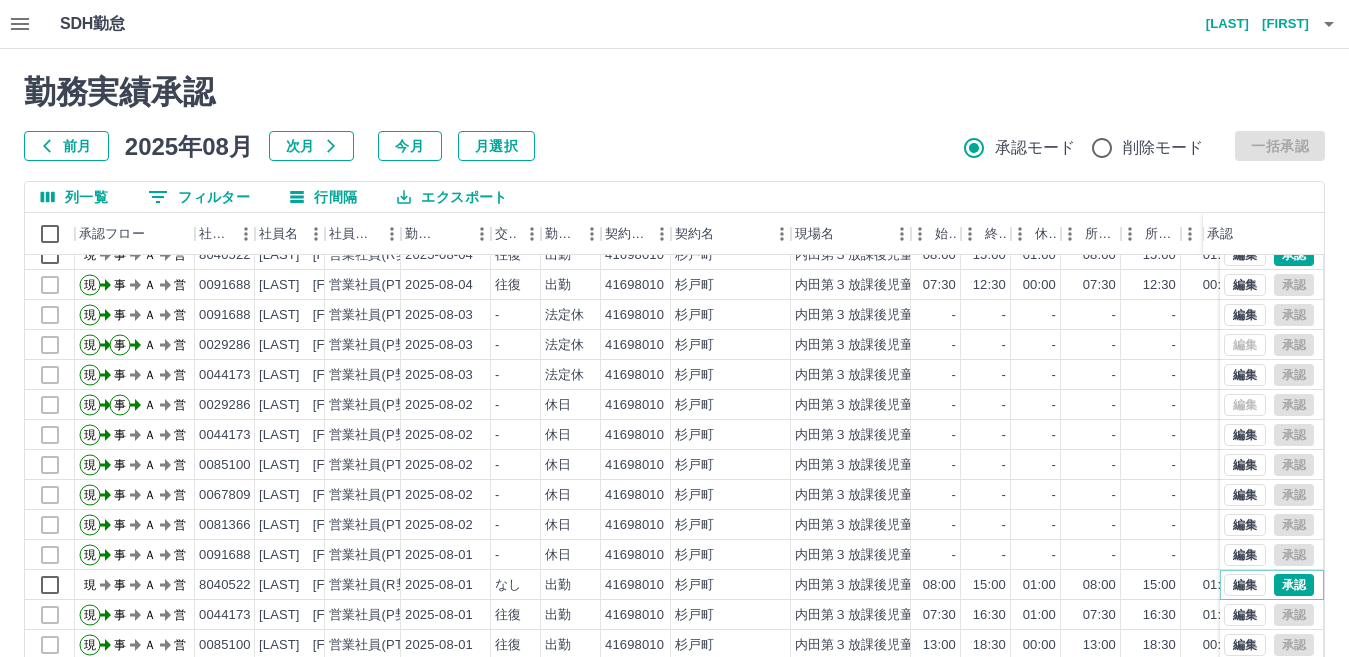 scroll, scrollTop: 0, scrollLeft: 0, axis: both 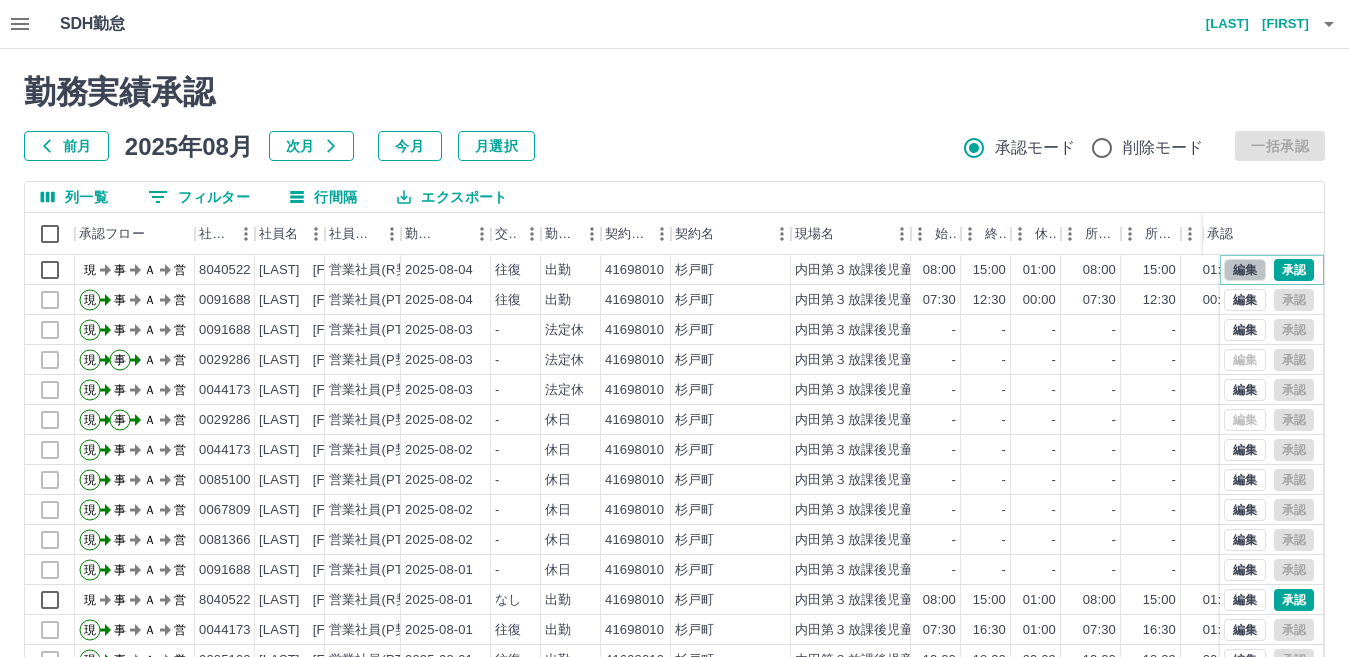 click on "編集" at bounding box center [1245, 270] 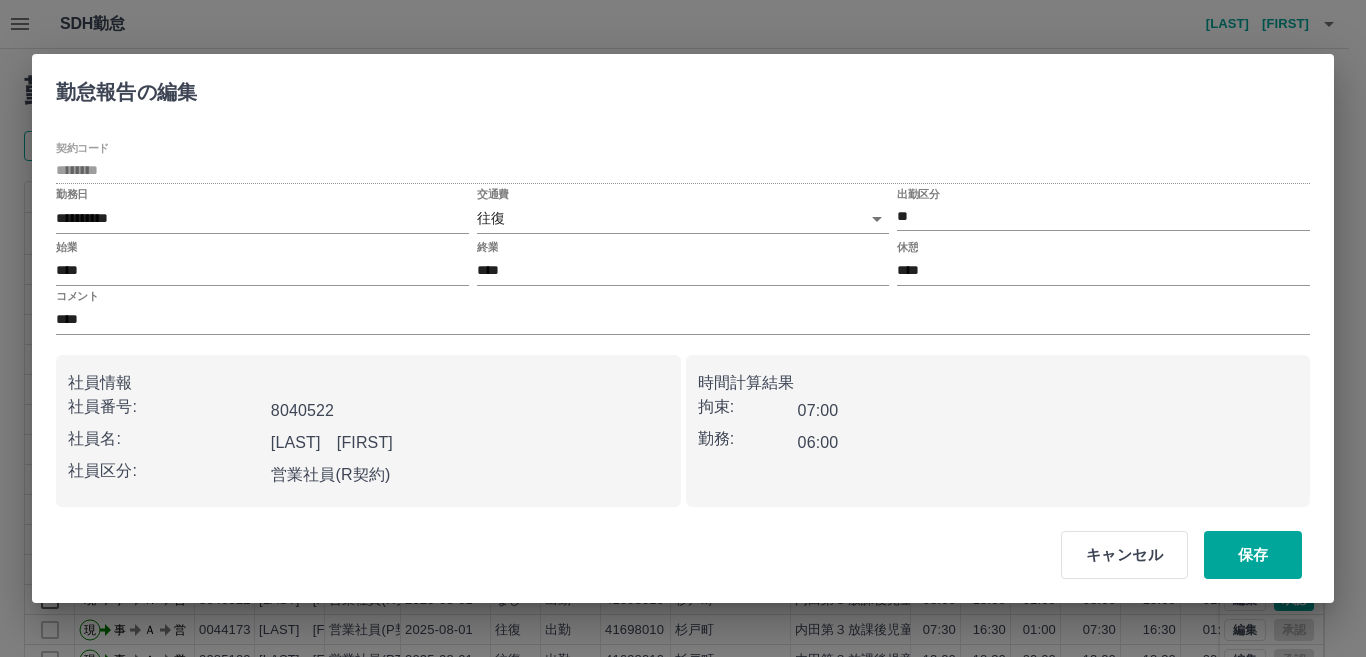 click on "SDH勤怠 [LAST]　[FIRST] 勤務実績承認 前月 2025年08月 次月 今月 月選択 承認モード 削除モード 一括承認 列一覧 0 フィルター 行間隔 エクスポート 承認フロー 社員番号 社員名 社員区分 勤務日 交通費 勤務区分 契約コード 契約名 現場名 始業 終業 休憩 所定開始 所定終業 所定休憩 拘束 勤務 遅刻等 コメント ステータス 承認 現 事 Ａ 営 [NUMBER] [LAST]　[FIRST] 営業社員(R契約) 2025-08-04 往復 出勤 41698010 杉戸町 内田第３放課後児童クラブ 08:00 15:00 01:00 08:00 15:00 01:00 07:00 06:00 00:00 学童代務 現場責任者承認待 現 事 Ａ 営 [NUMBER] [LAST]　[FIRST] 営業社員(PT契約) 2025-08-04 往復 出勤 41698010 杉戸町 内田第３放課後児童クラブ 07:30 12:30 00:00 07:30 12:30 00:00 05:00 05:00 00:00 事務担当者承認待 現 事 Ａ 営 [NUMBER] [LAST]　[FIRST] 営業社員(PT契約) 2025-08-03  -  法定休 41698010 杉戸町 - - - - - - 00:00 00:00 現" at bounding box center [683, 422] 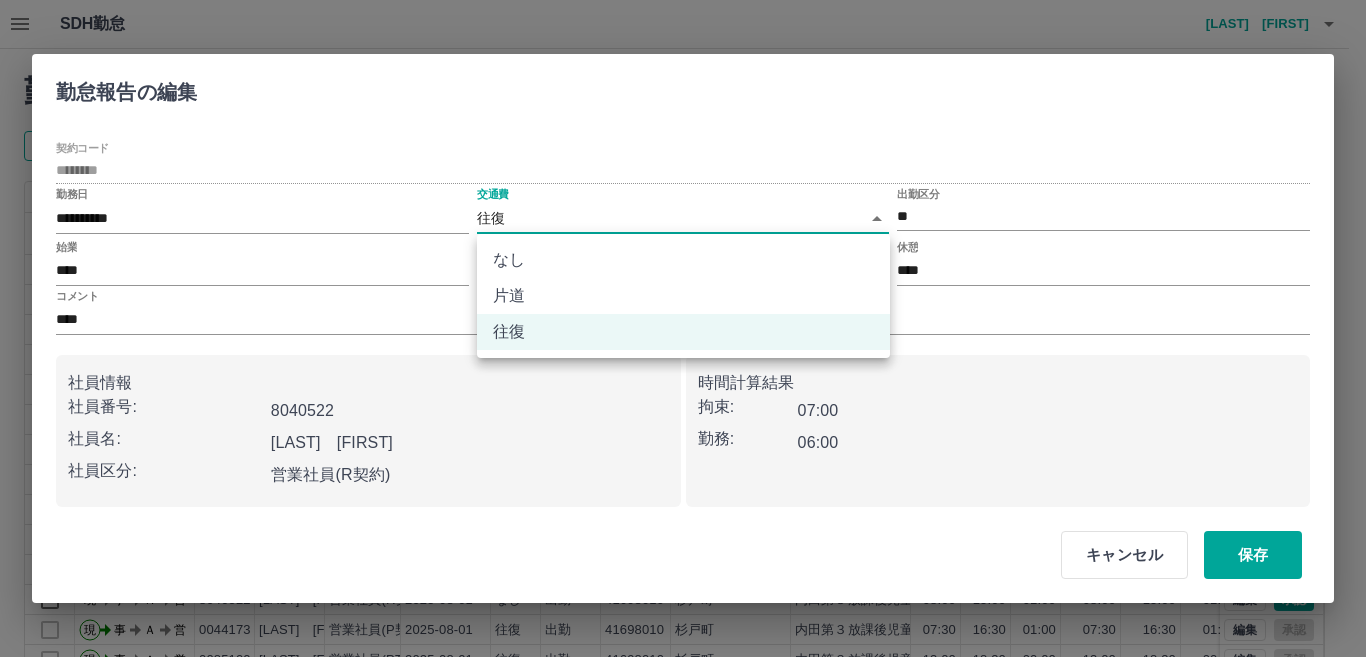 click on "なし" at bounding box center (683, 260) 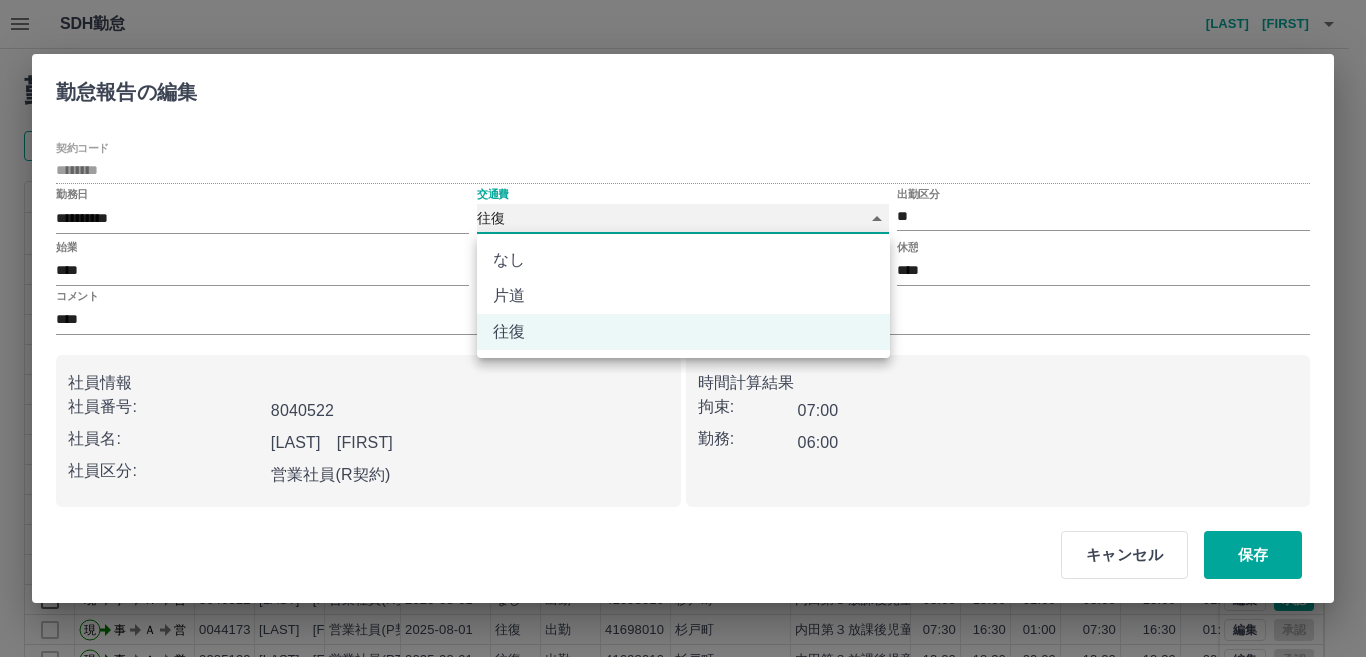 type on "****" 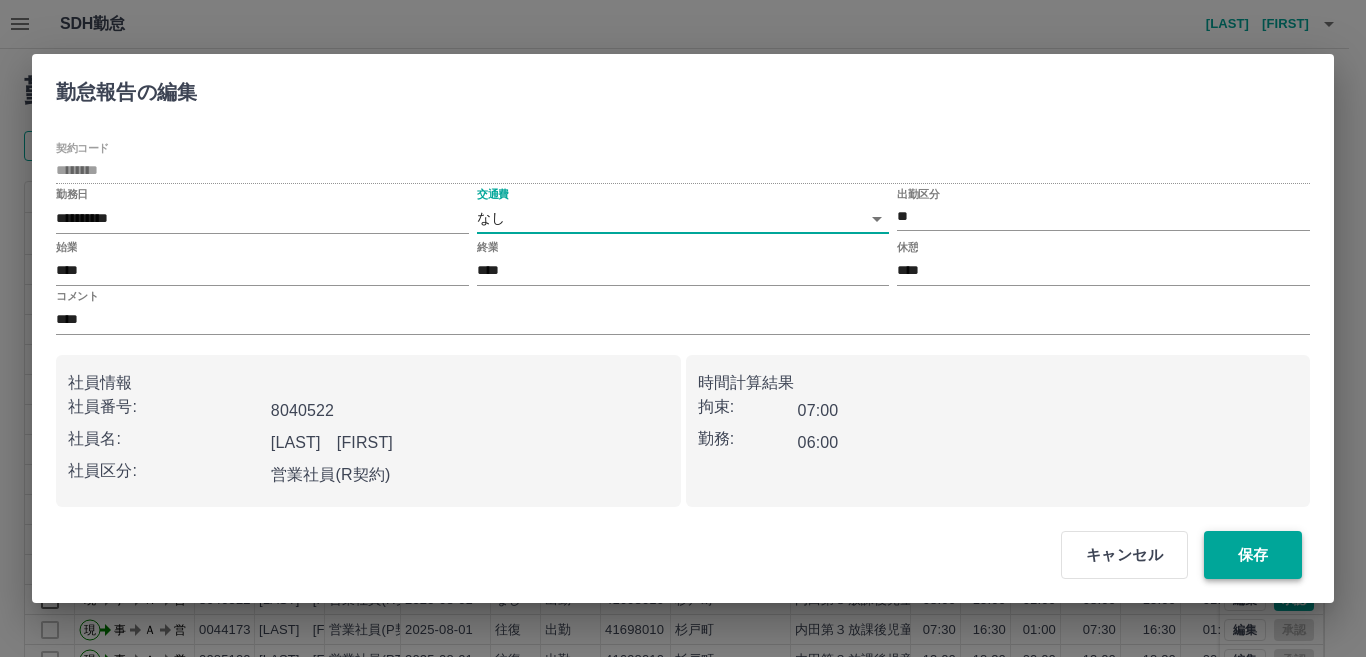 click on "保存" at bounding box center [1253, 555] 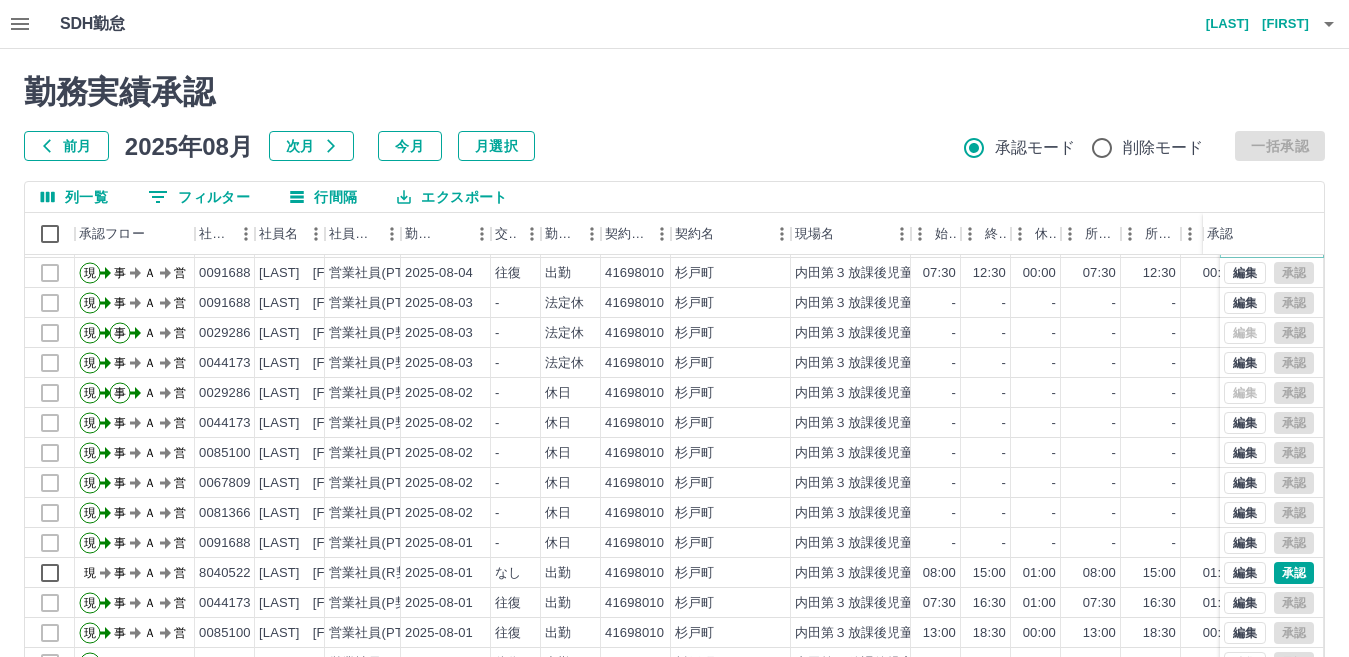 scroll, scrollTop: 44, scrollLeft: 0, axis: vertical 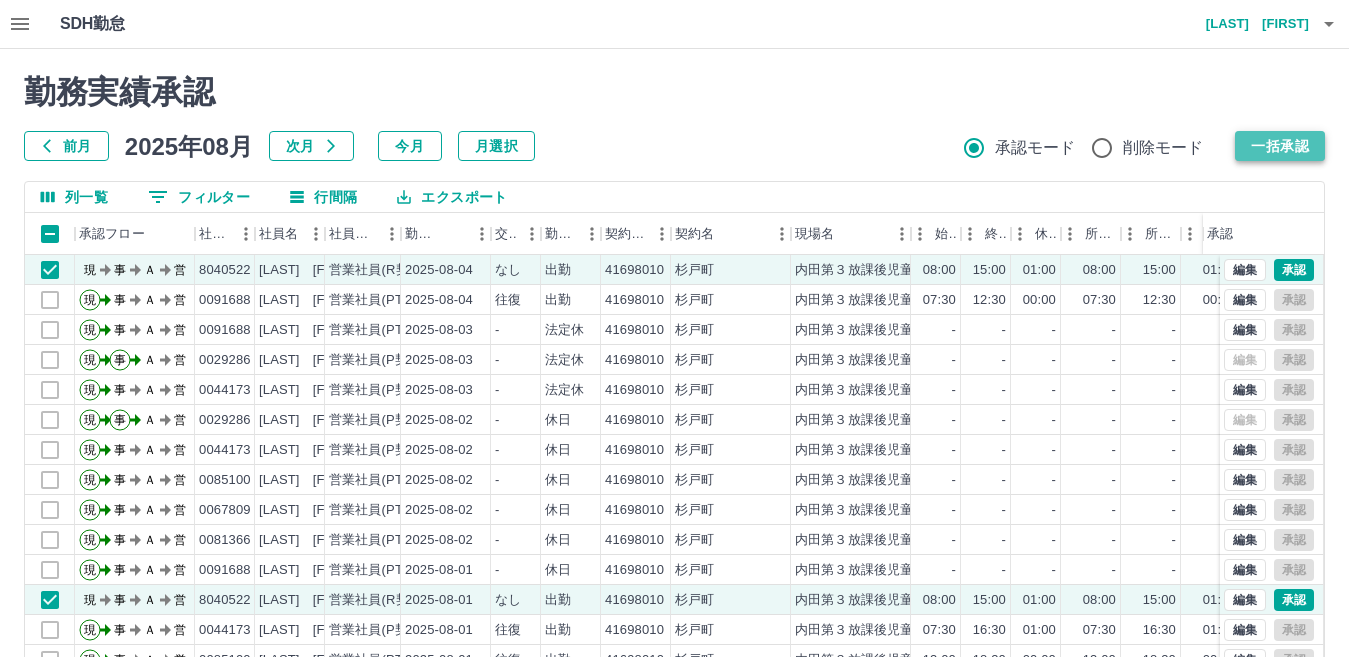 click on "一括承認" at bounding box center (1280, 146) 